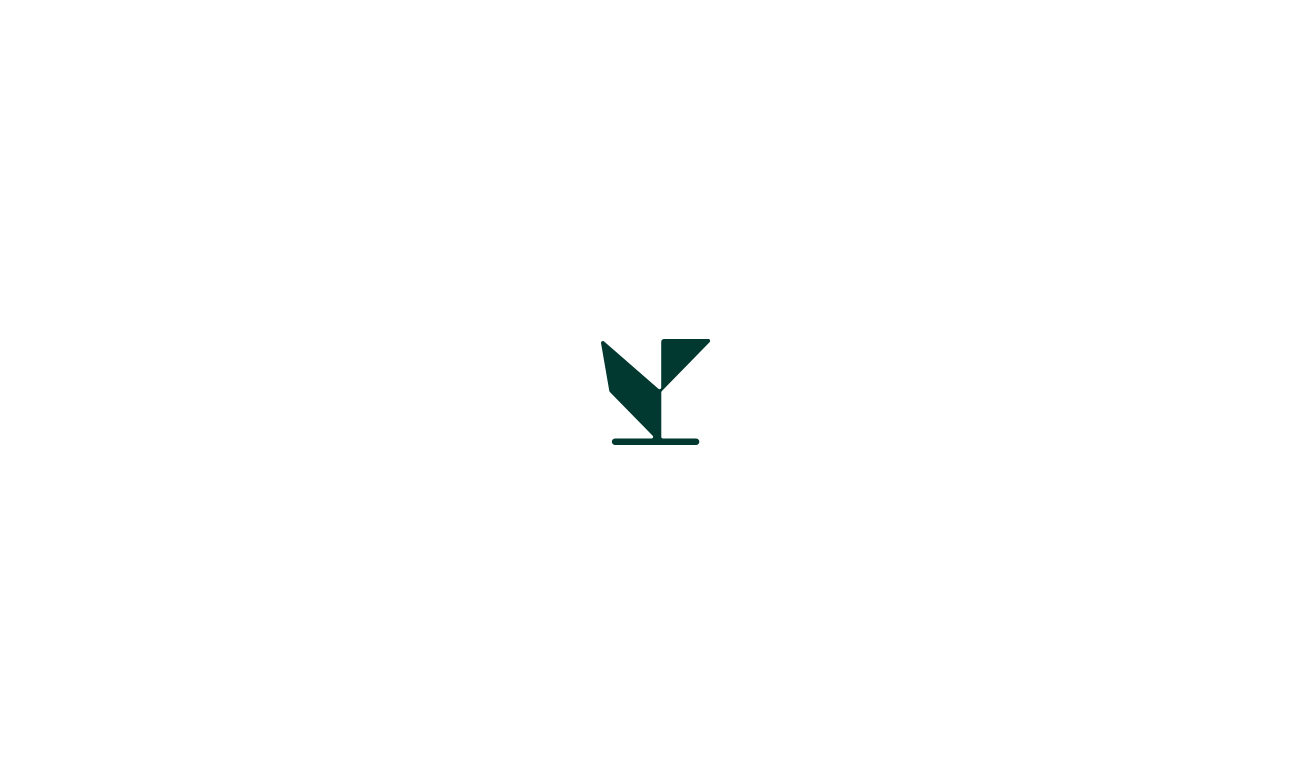 scroll, scrollTop: 0, scrollLeft: 0, axis: both 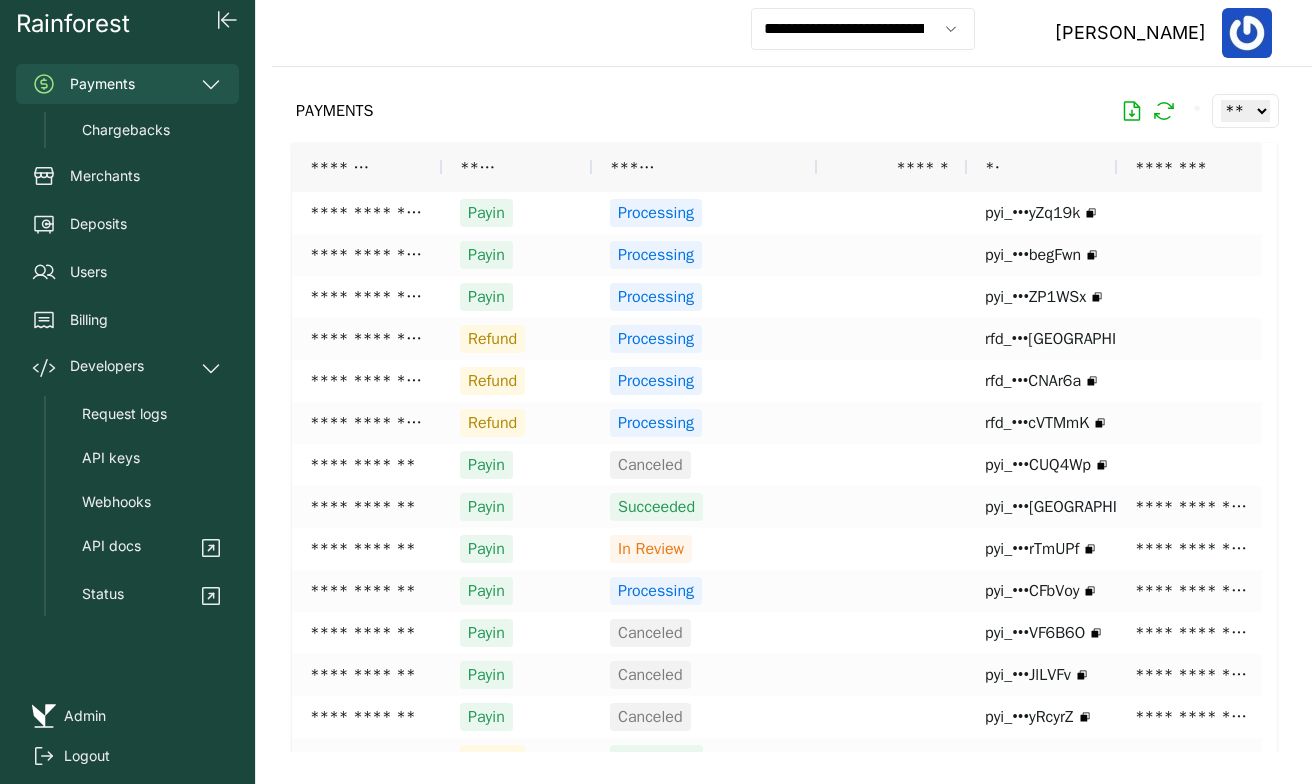click on "**********" at bounding box center (863, 33) 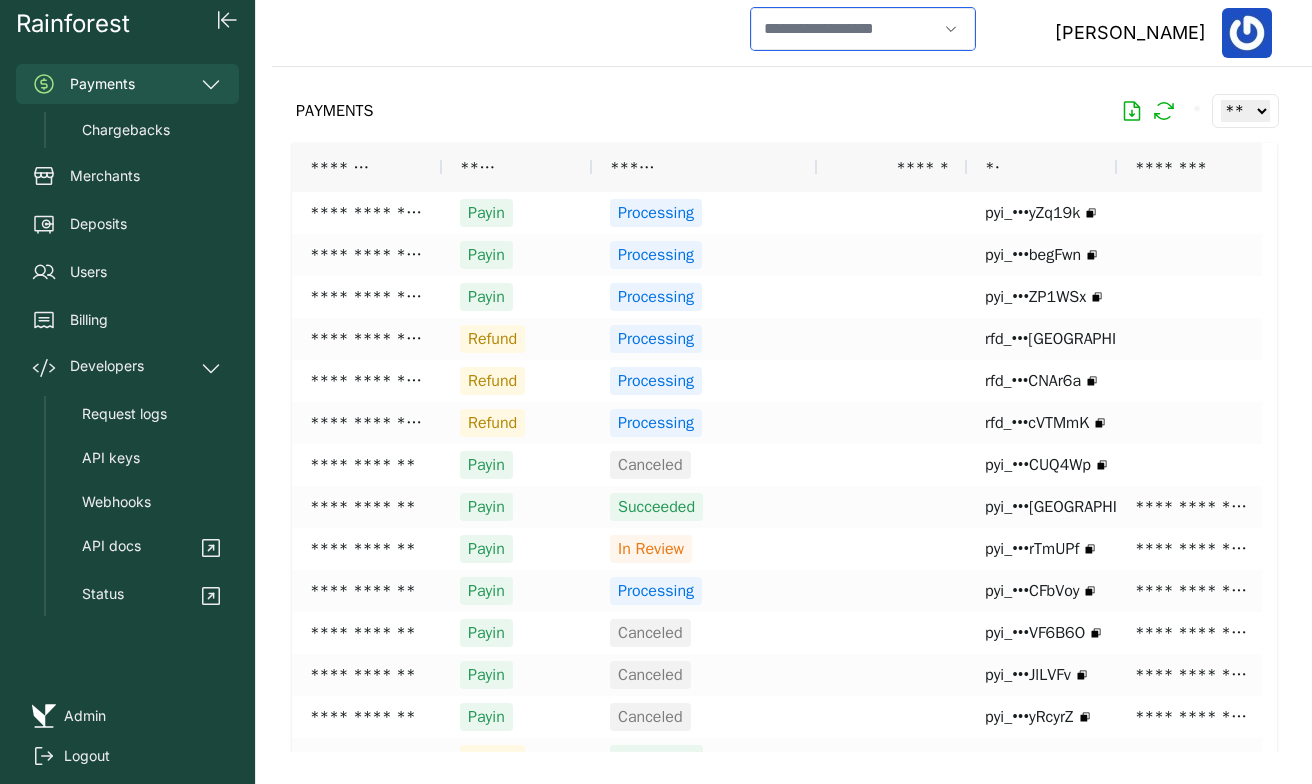 click at bounding box center (844, 29) 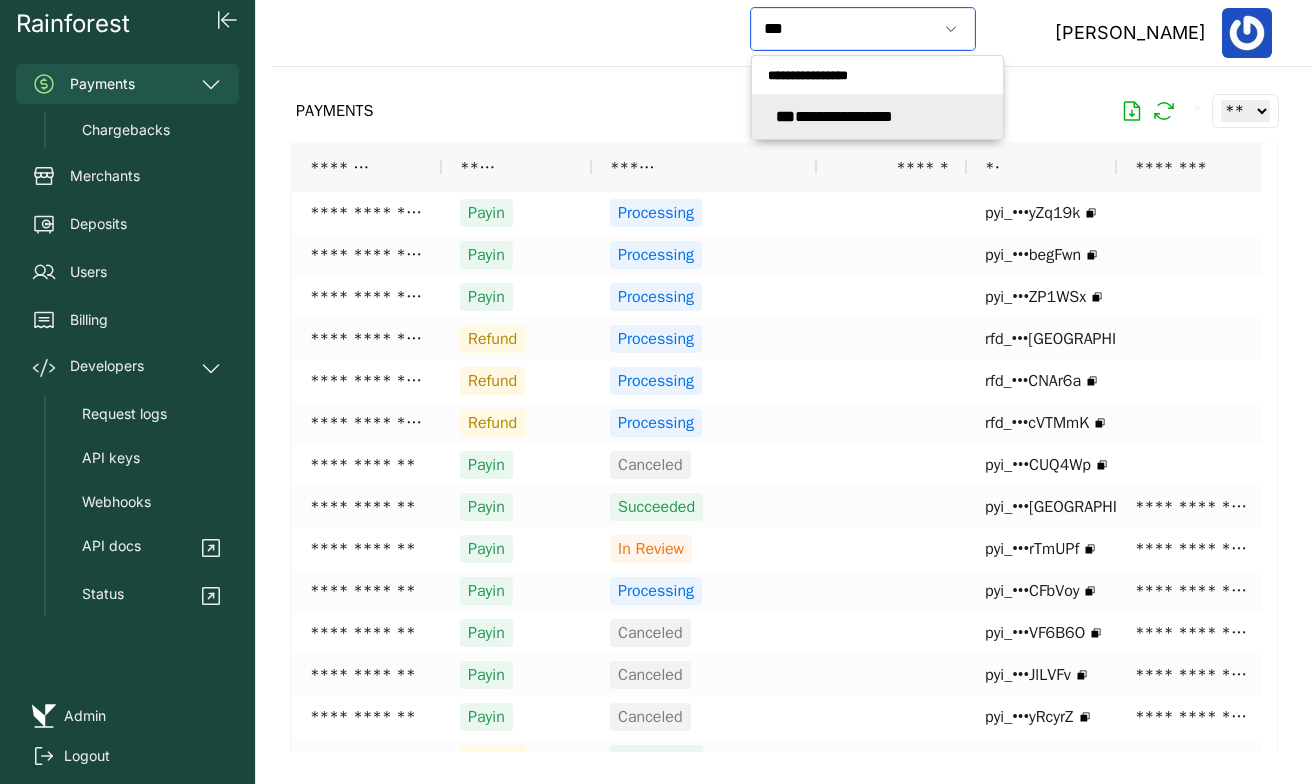 click on "**********" at bounding box center [834, 116] 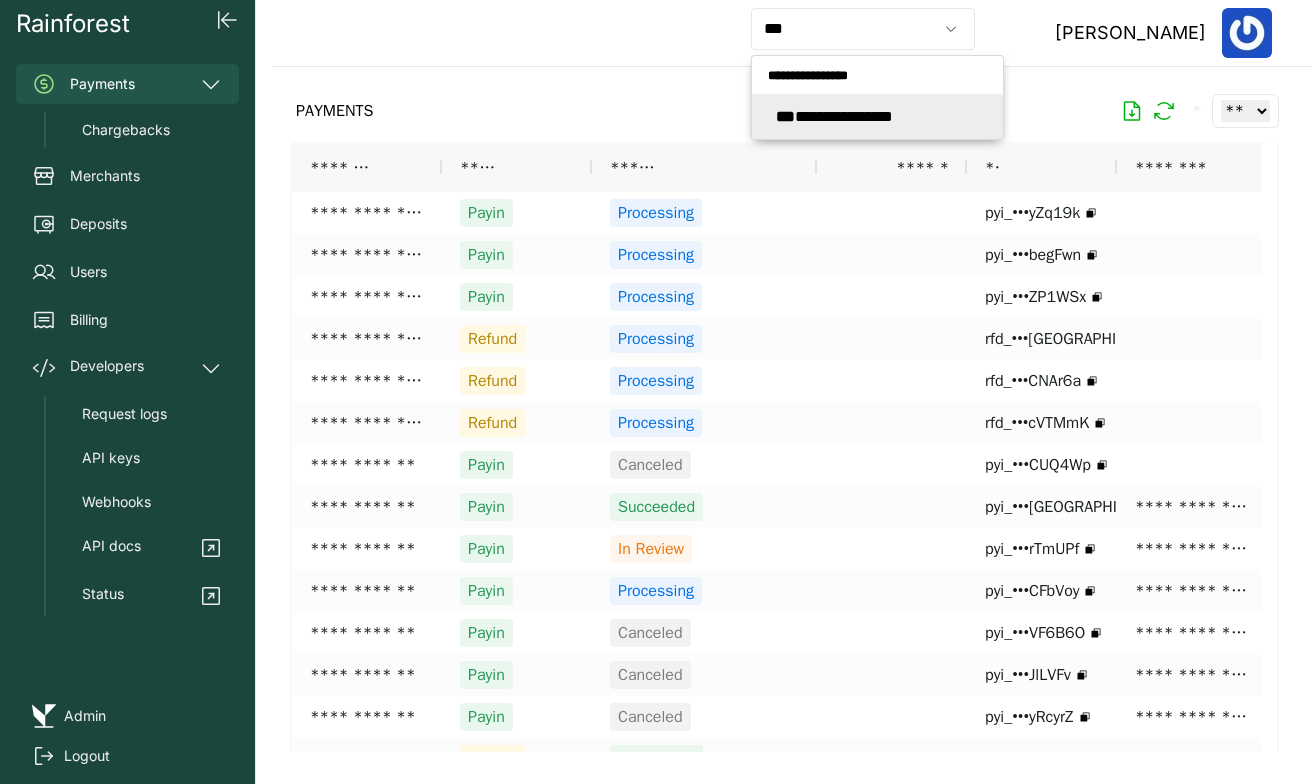 type on "**********" 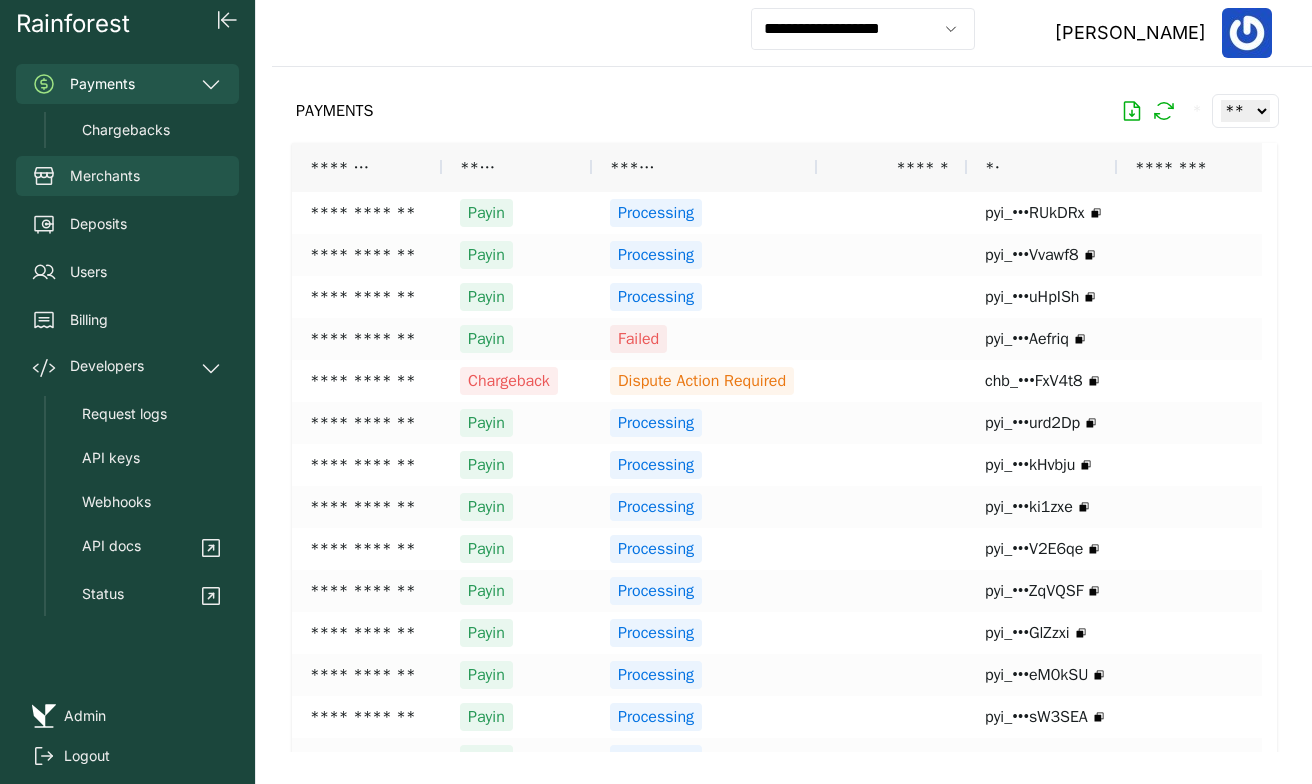 drag, startPoint x: 84, startPoint y: 175, endPoint x: 102, endPoint y: 172, distance: 18.248287 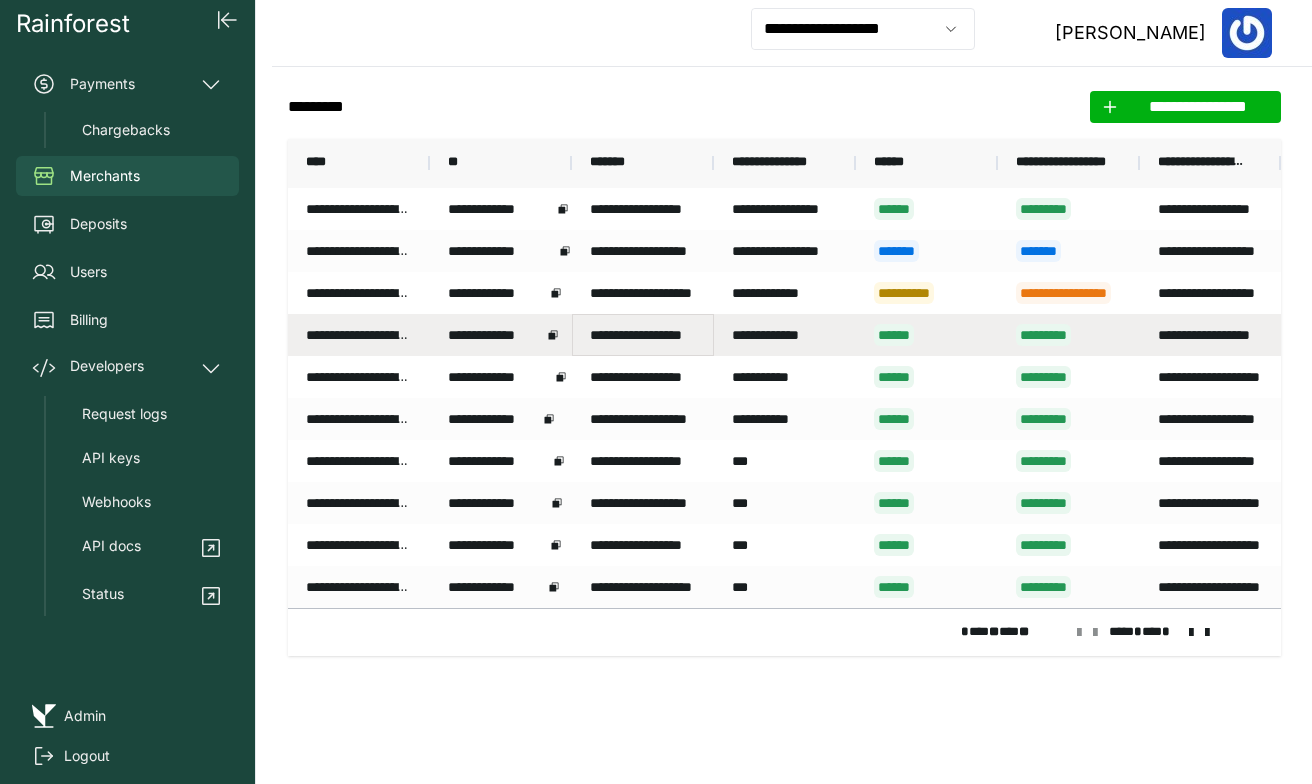 click on "**********" at bounding box center [643, 335] 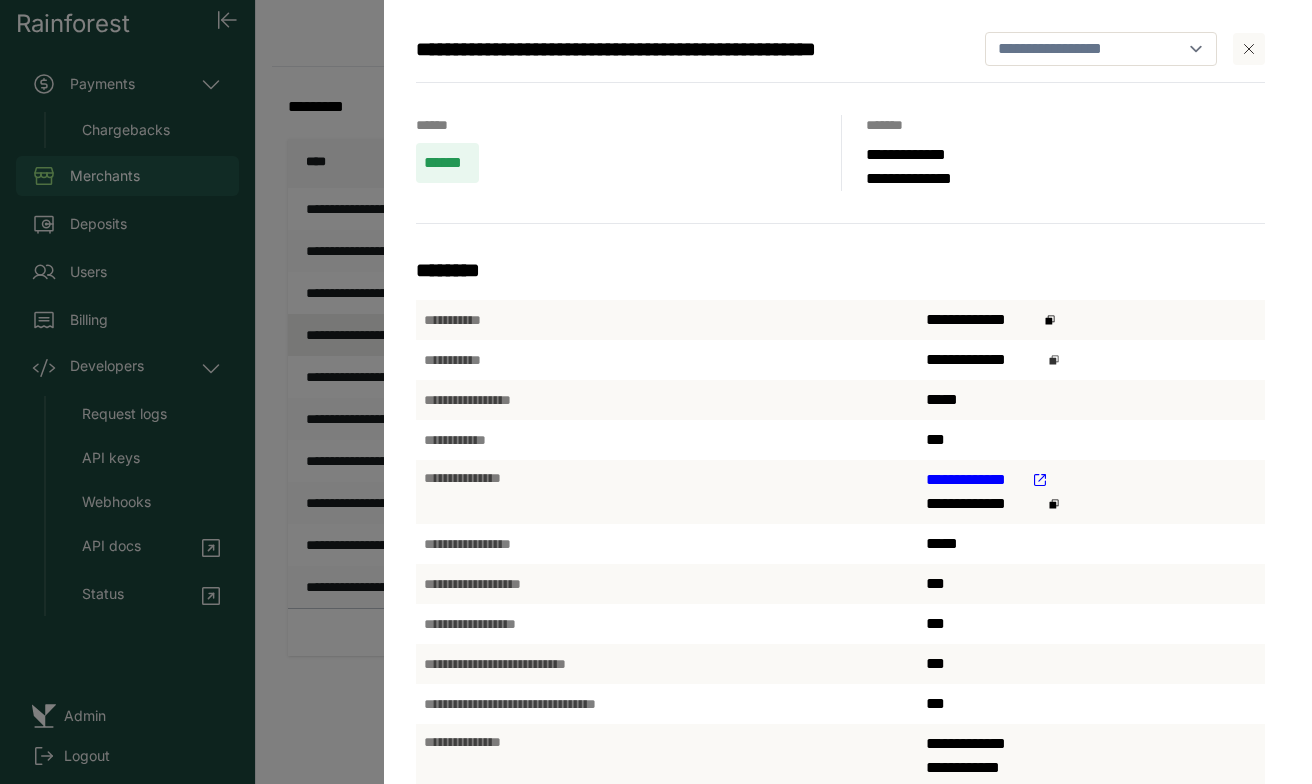 click 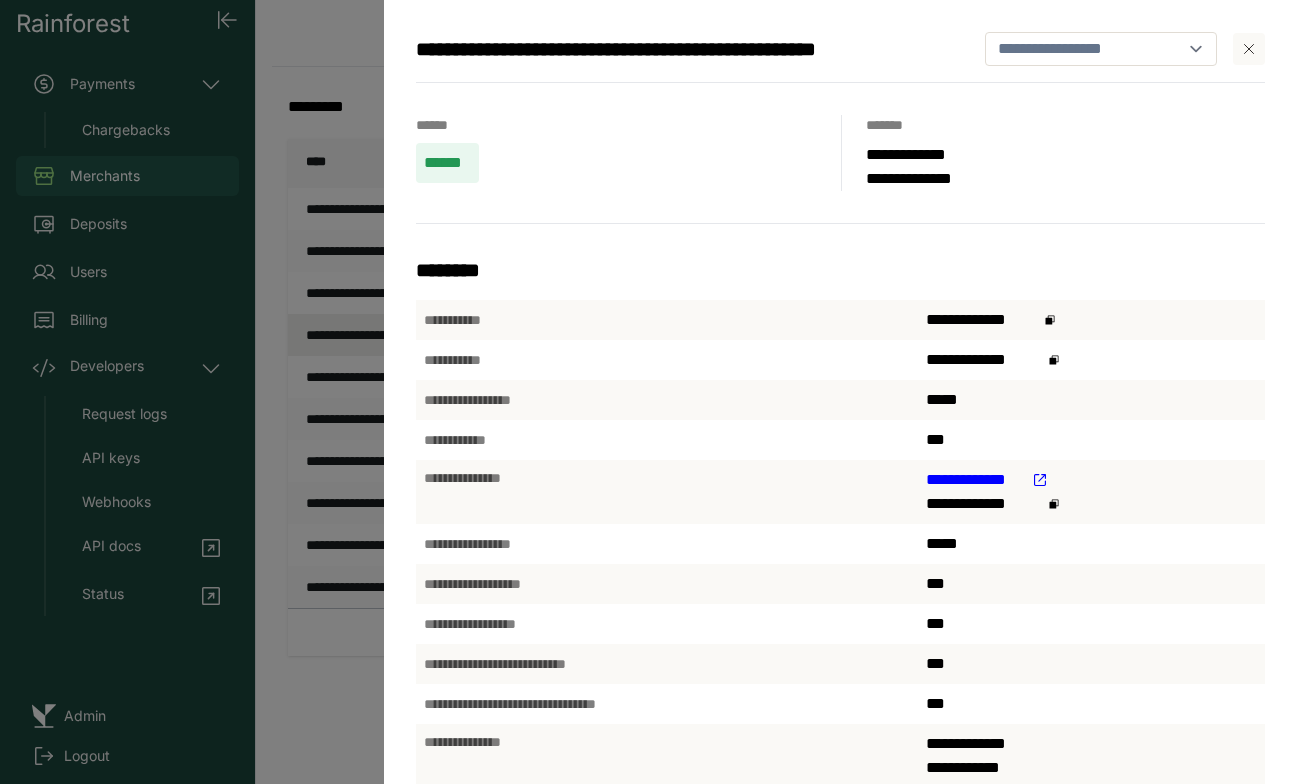 click on "**********" at bounding box center [656, 392] 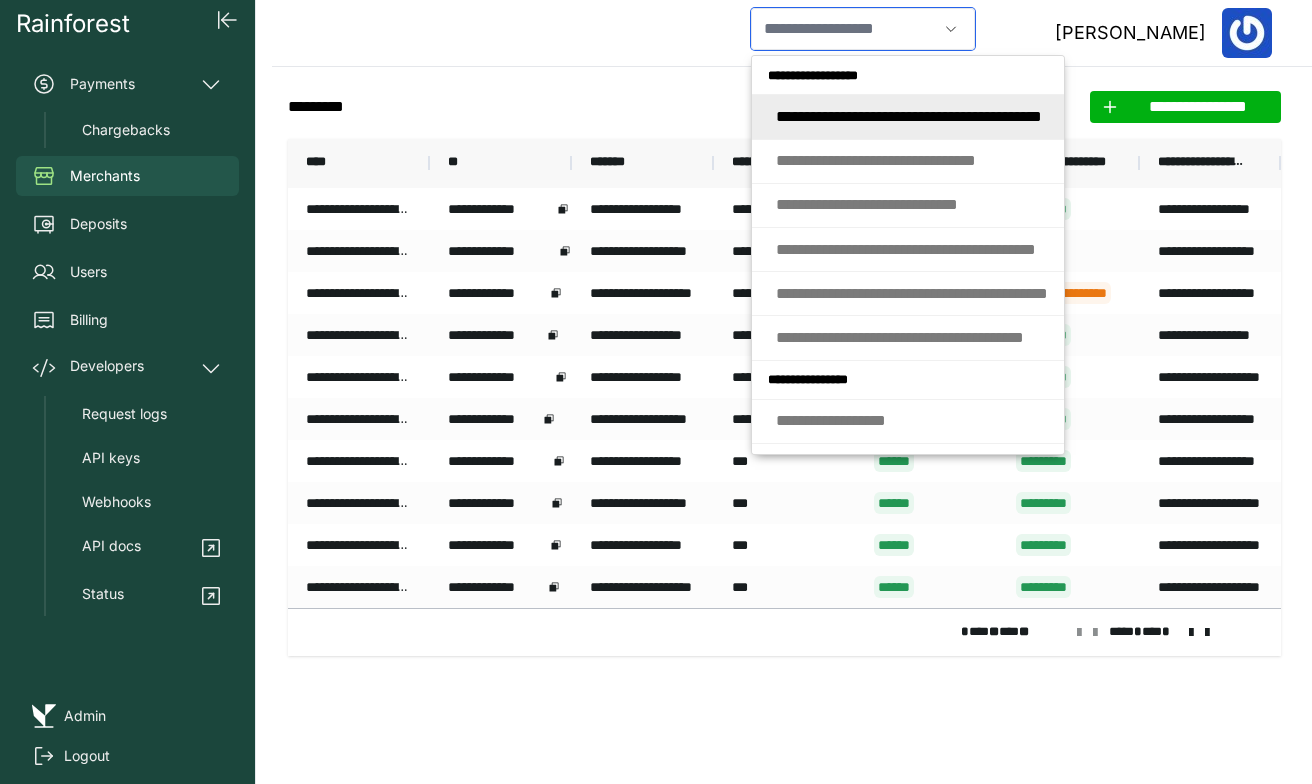 click at bounding box center (844, 29) 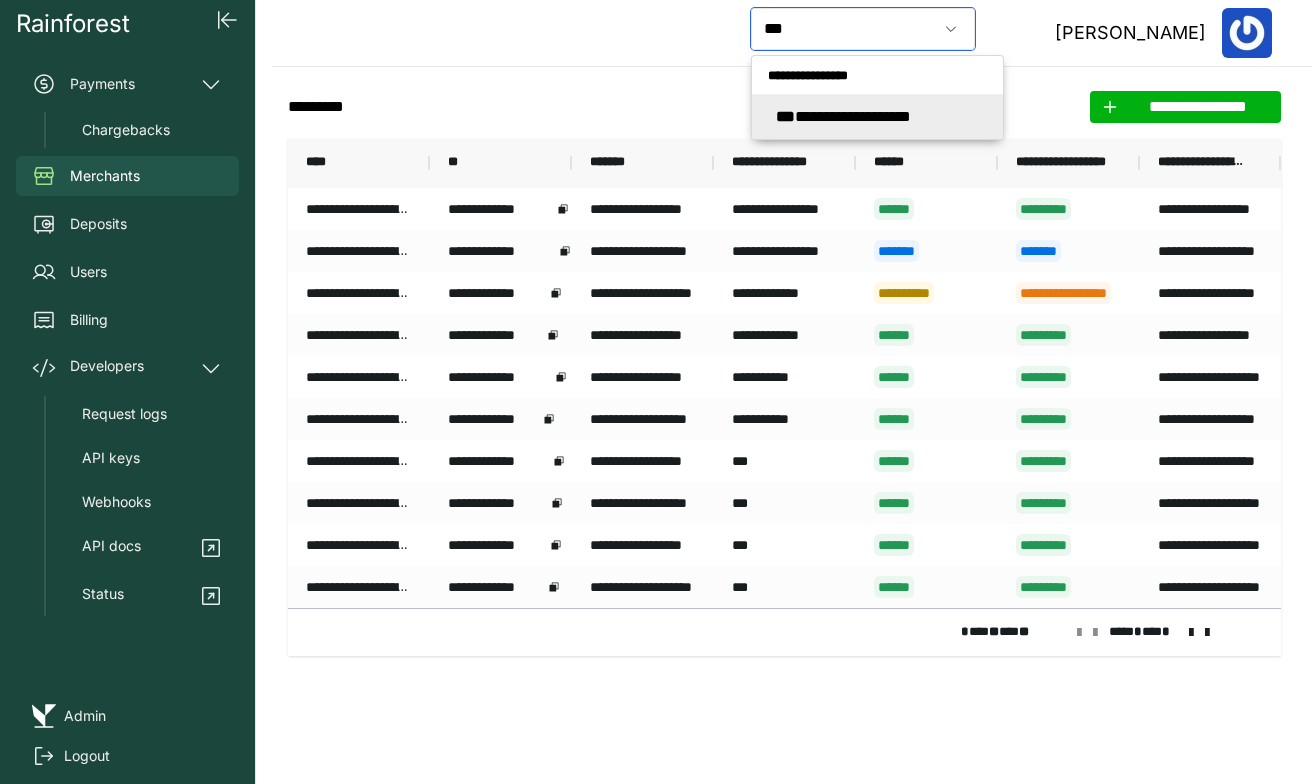 click on "***" at bounding box center (785, 116) 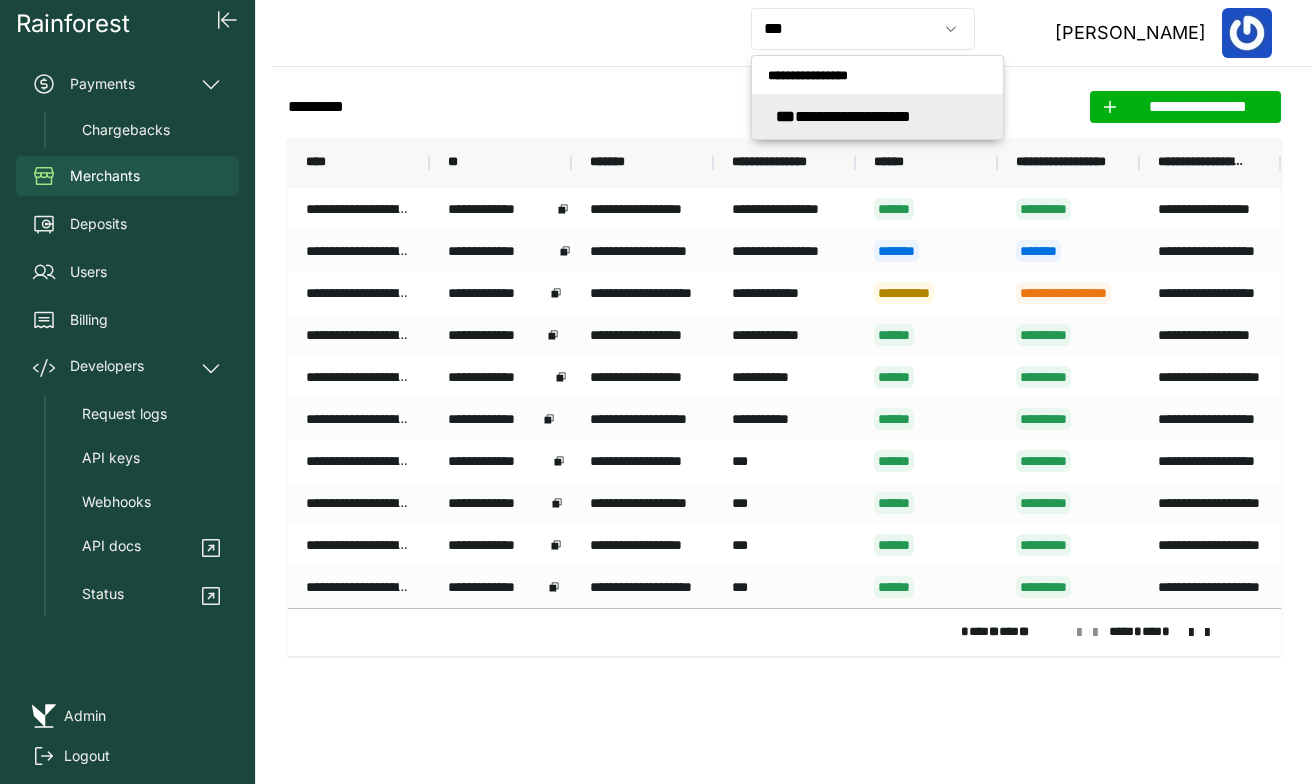 type on "**********" 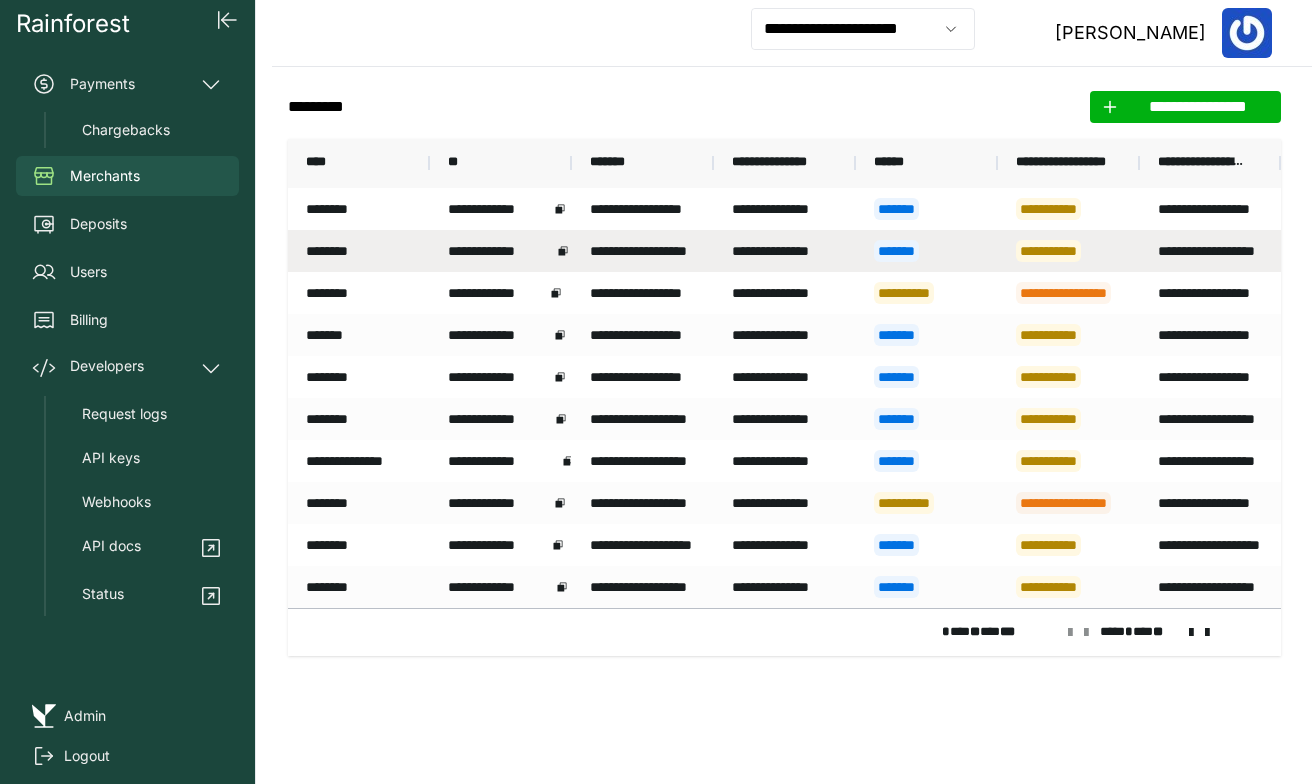 click on "**********" at bounding box center (500, 251) 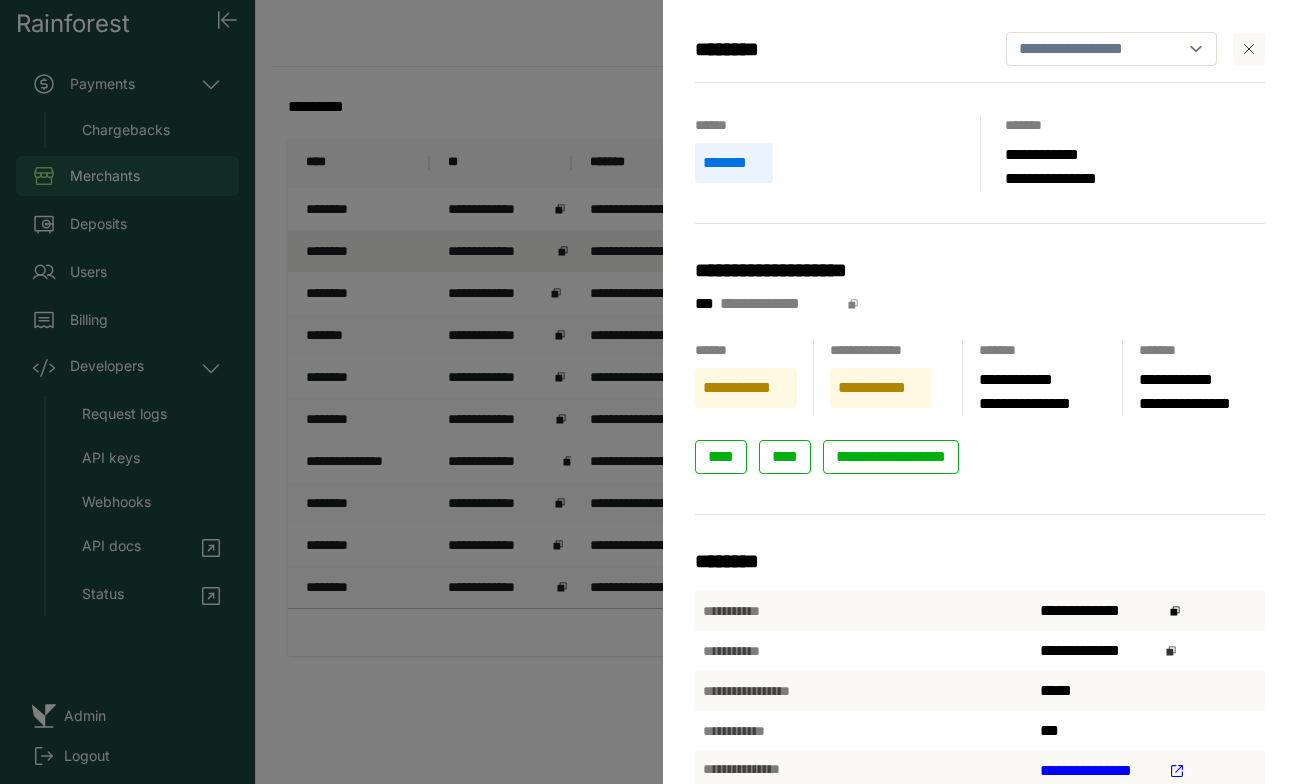 click 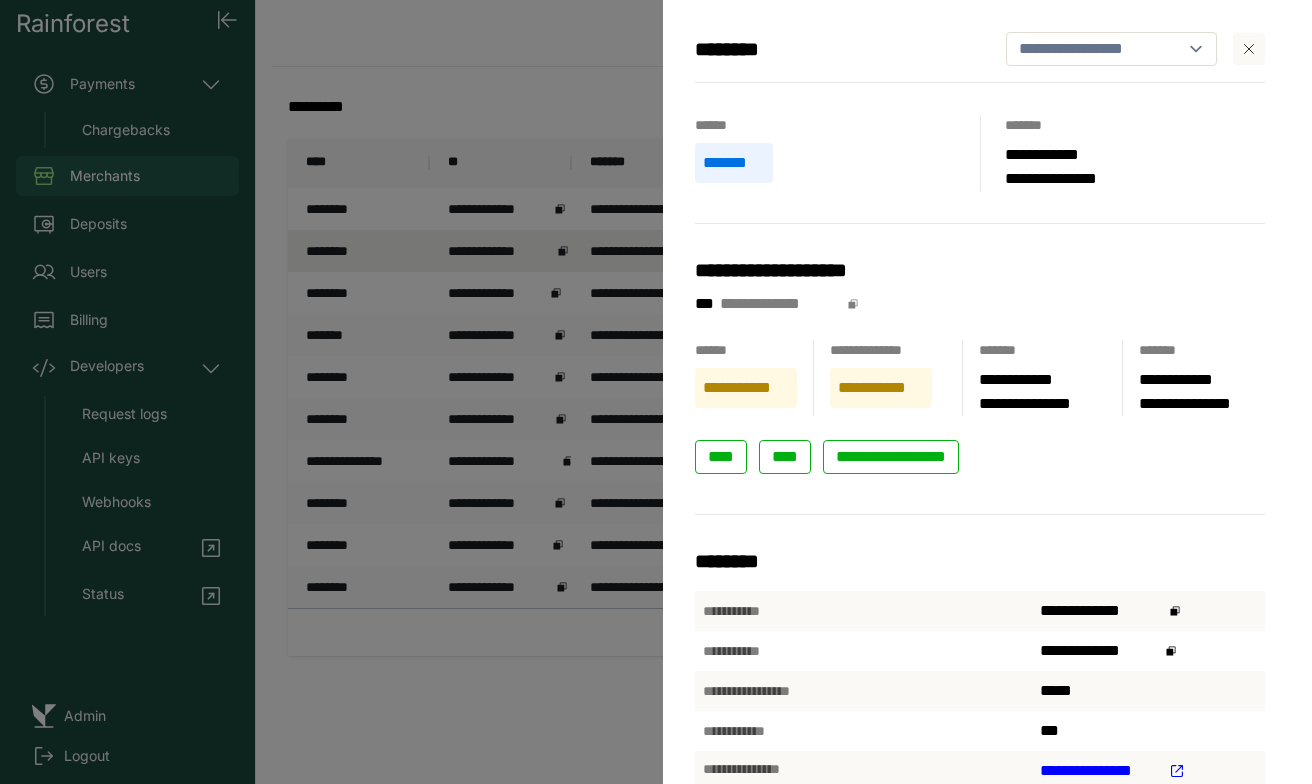 click on "**********" at bounding box center [656, 392] 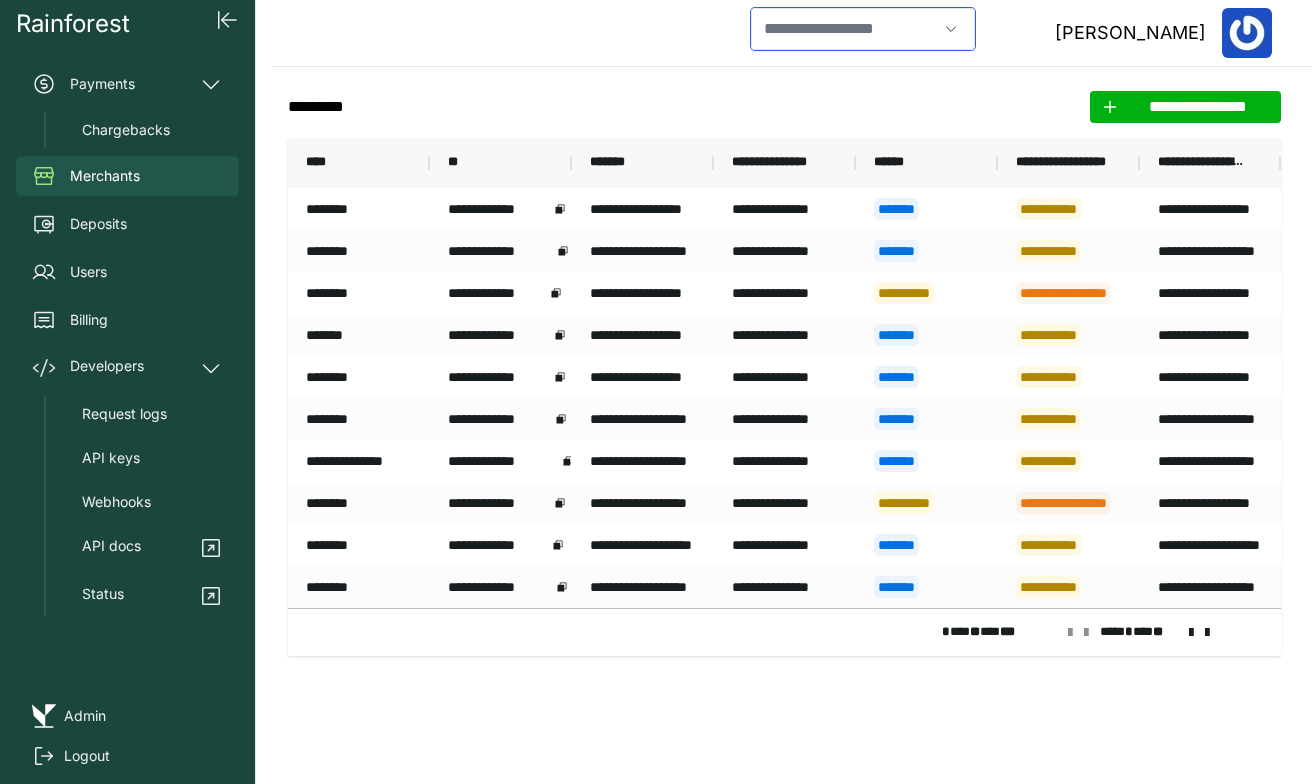 click at bounding box center [844, 29] 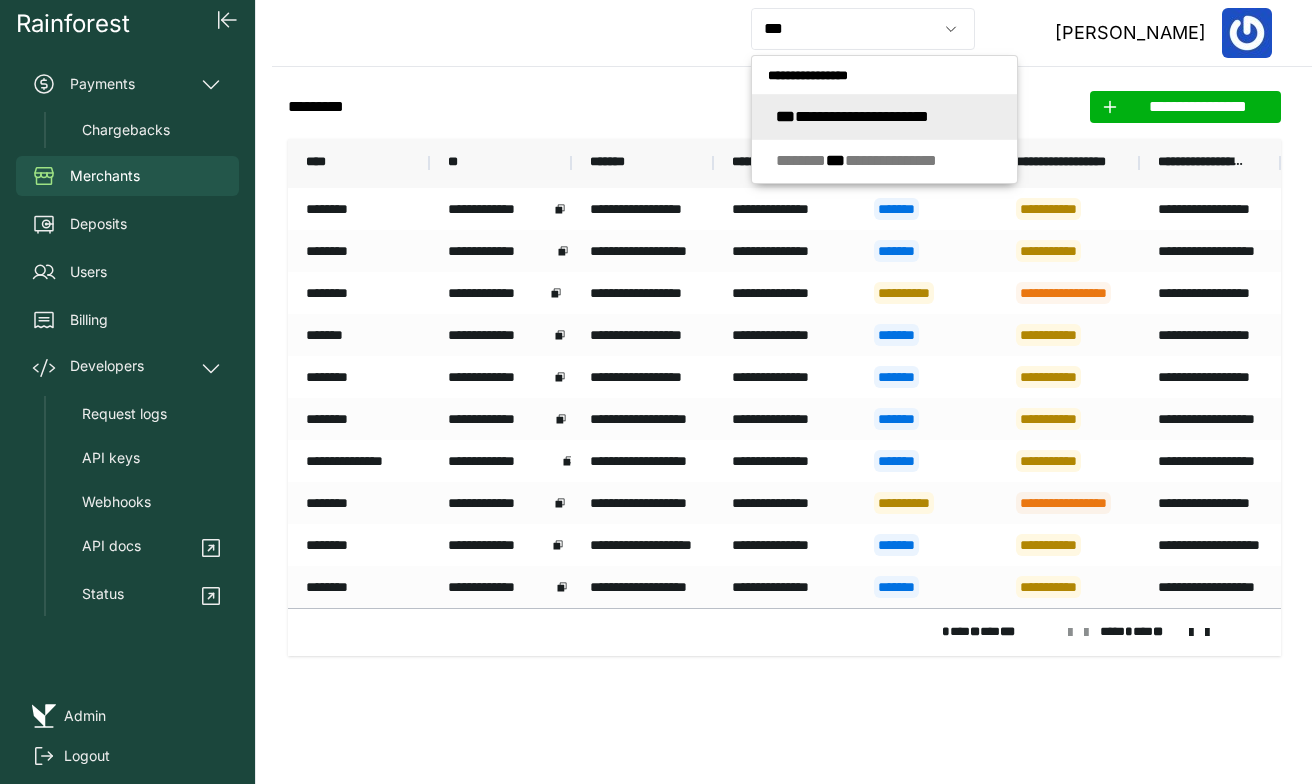type on "**********" 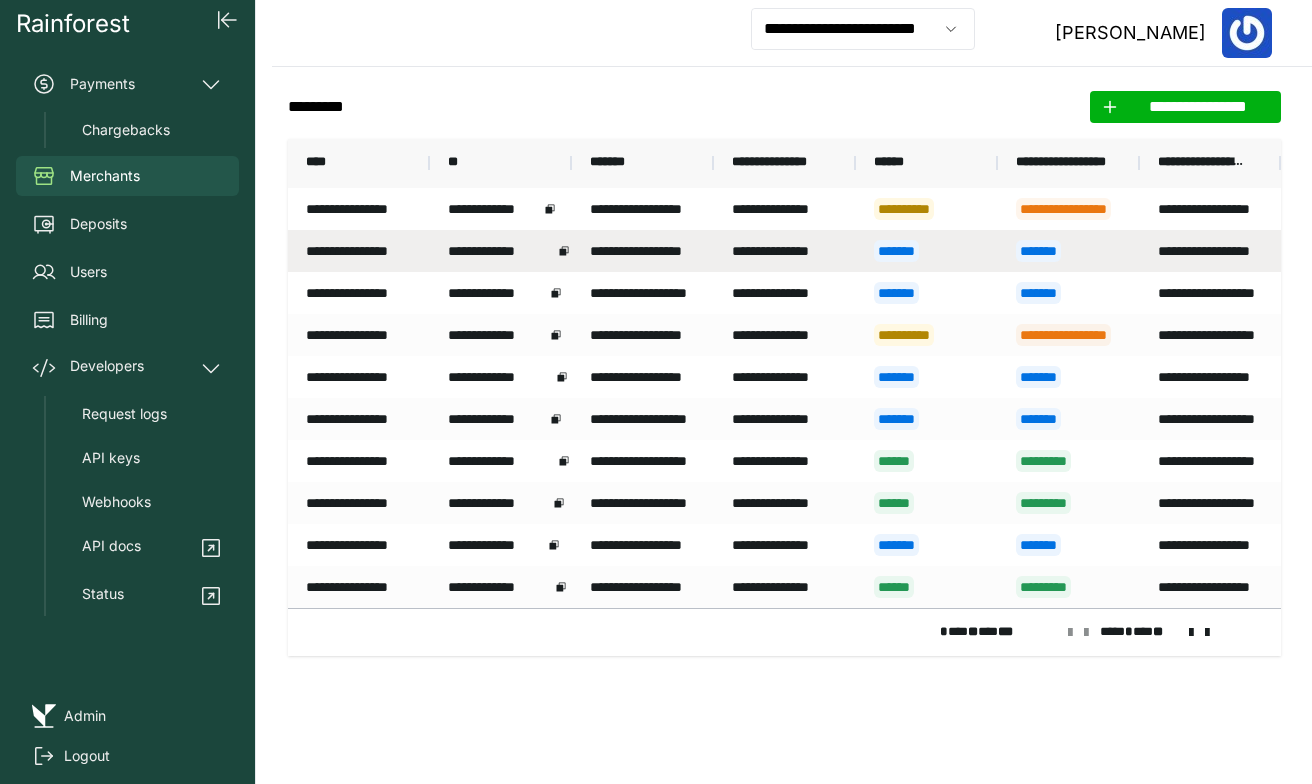 click on "**********" at bounding box center [359, 251] 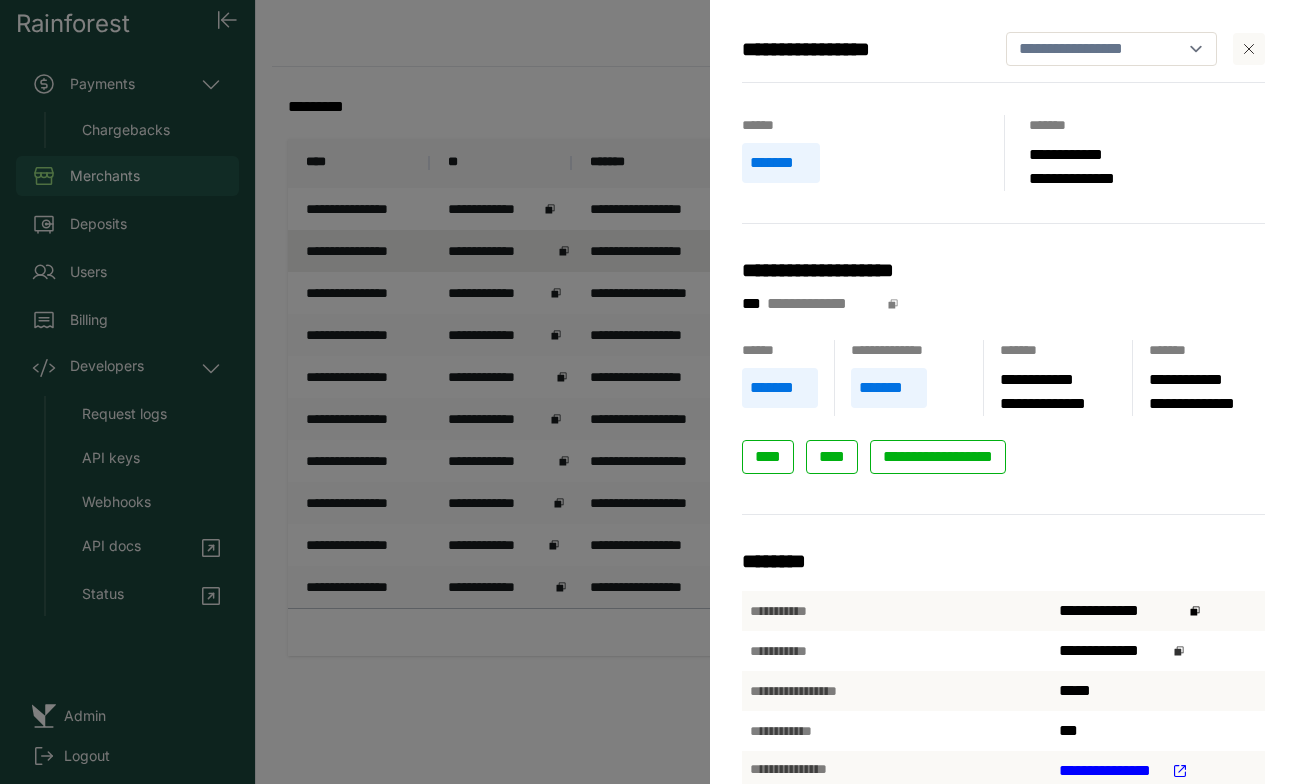 click 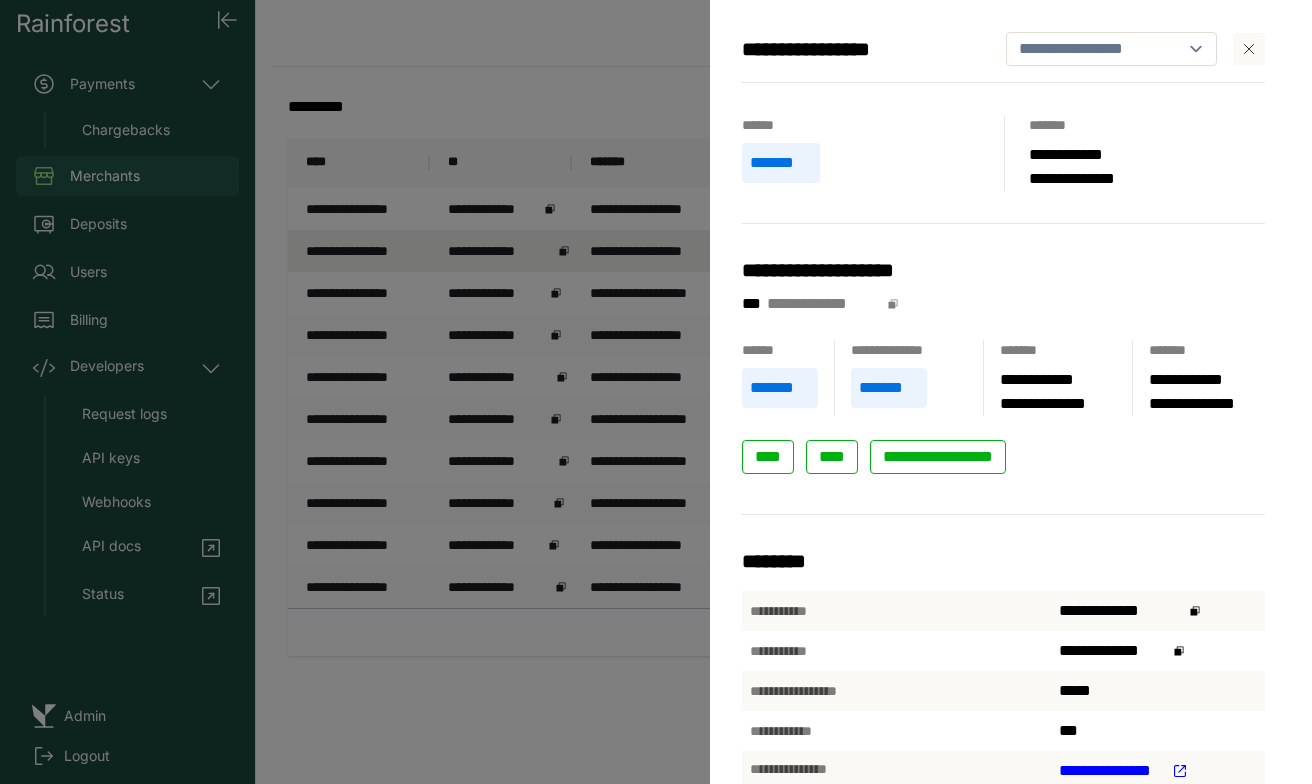 click on "**********" at bounding box center (656, 392) 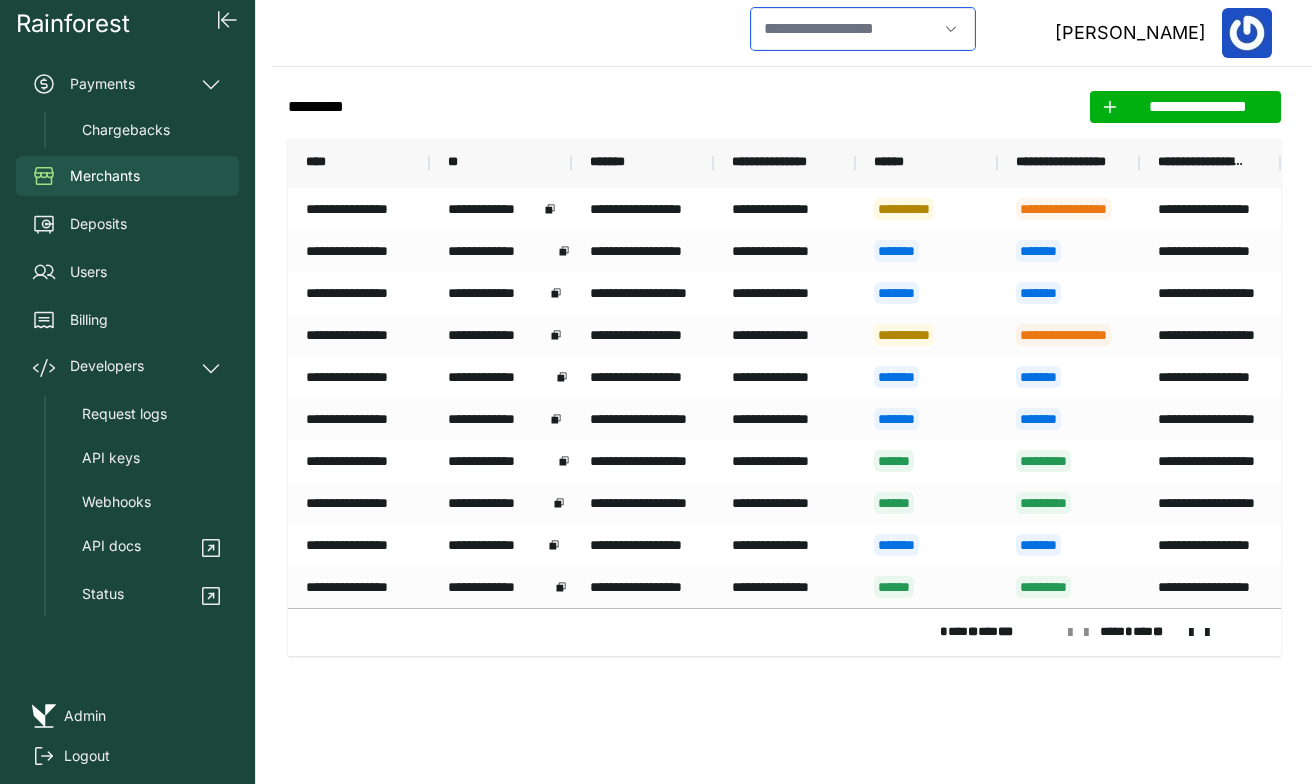 click at bounding box center [844, 29] 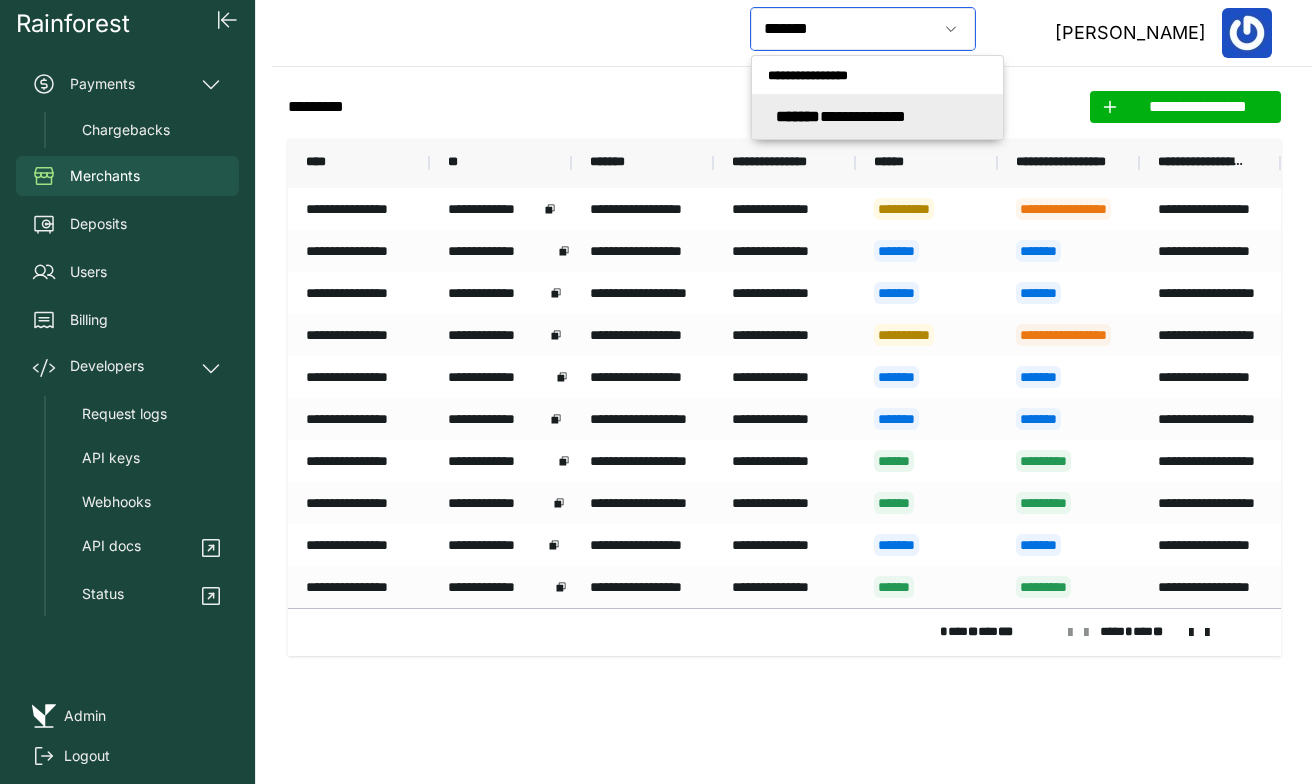 click on "*******" at bounding box center (798, 116) 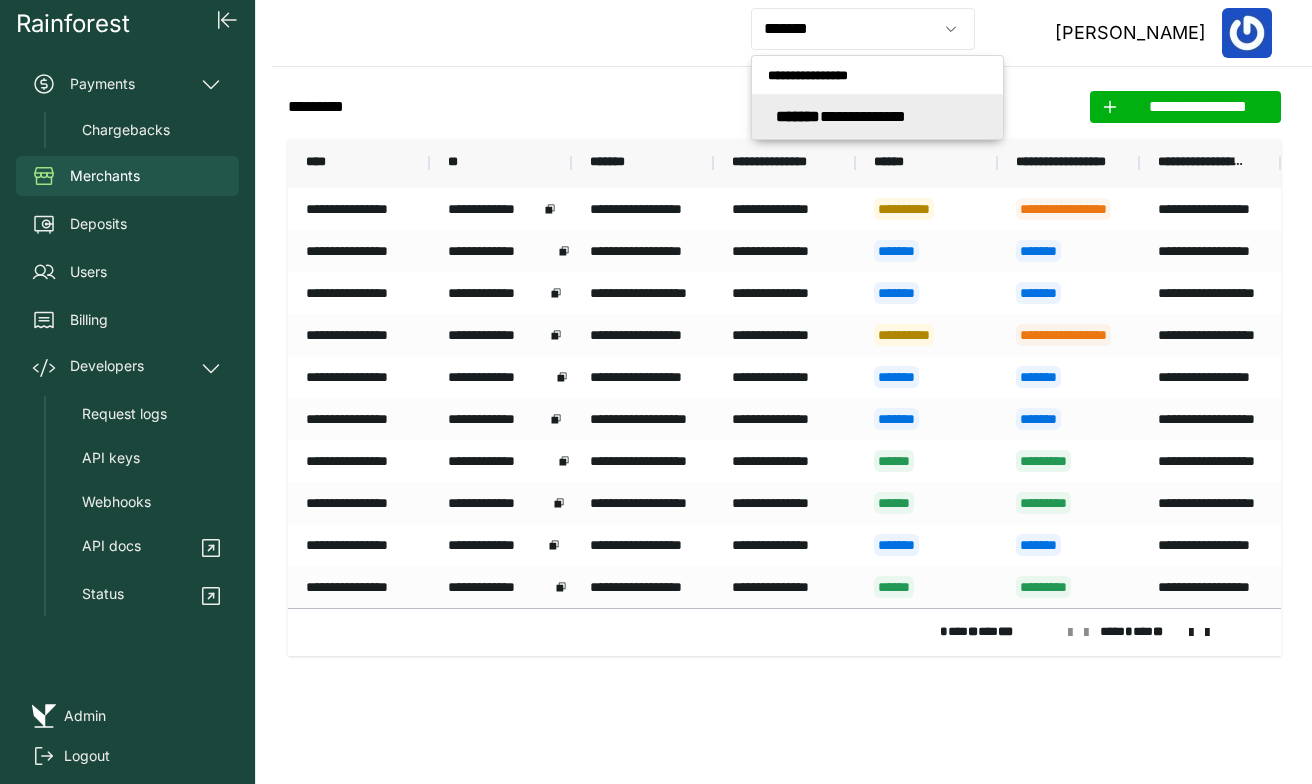 type on "**********" 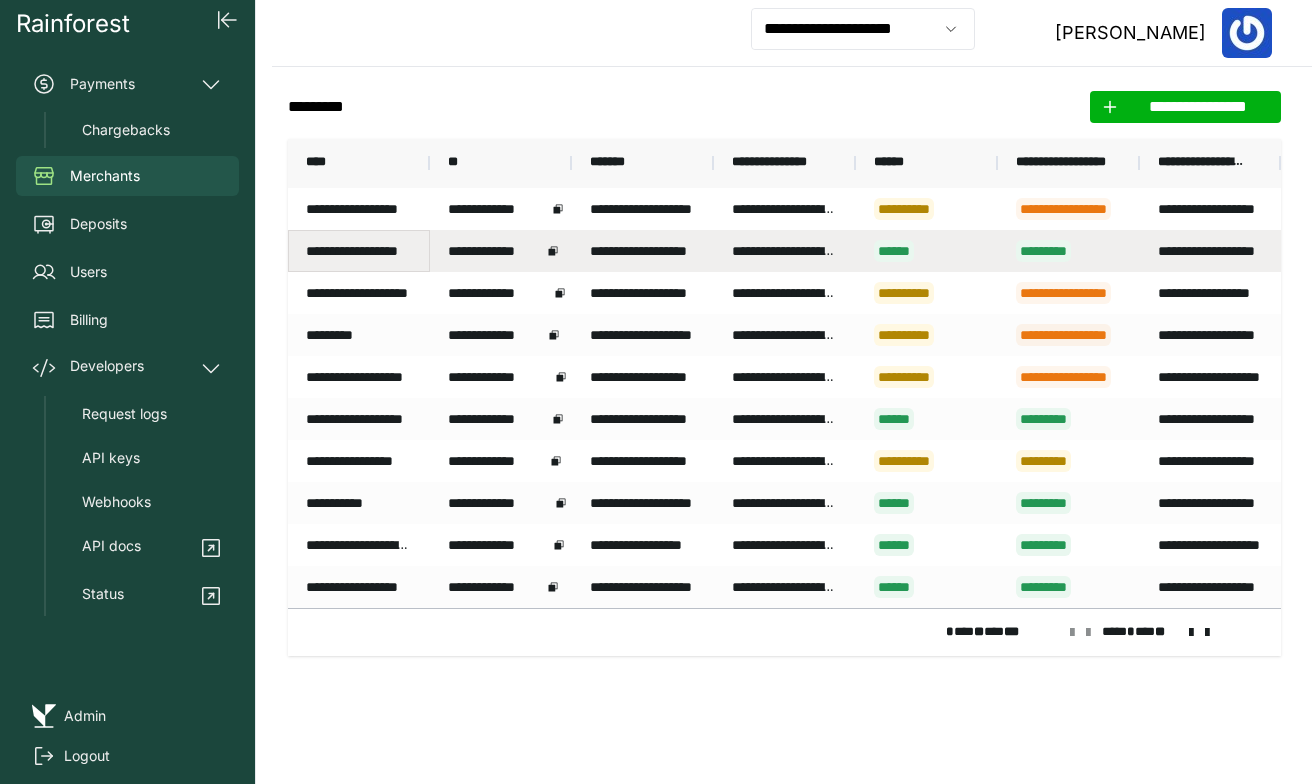 click on "**********" at bounding box center [359, 251] 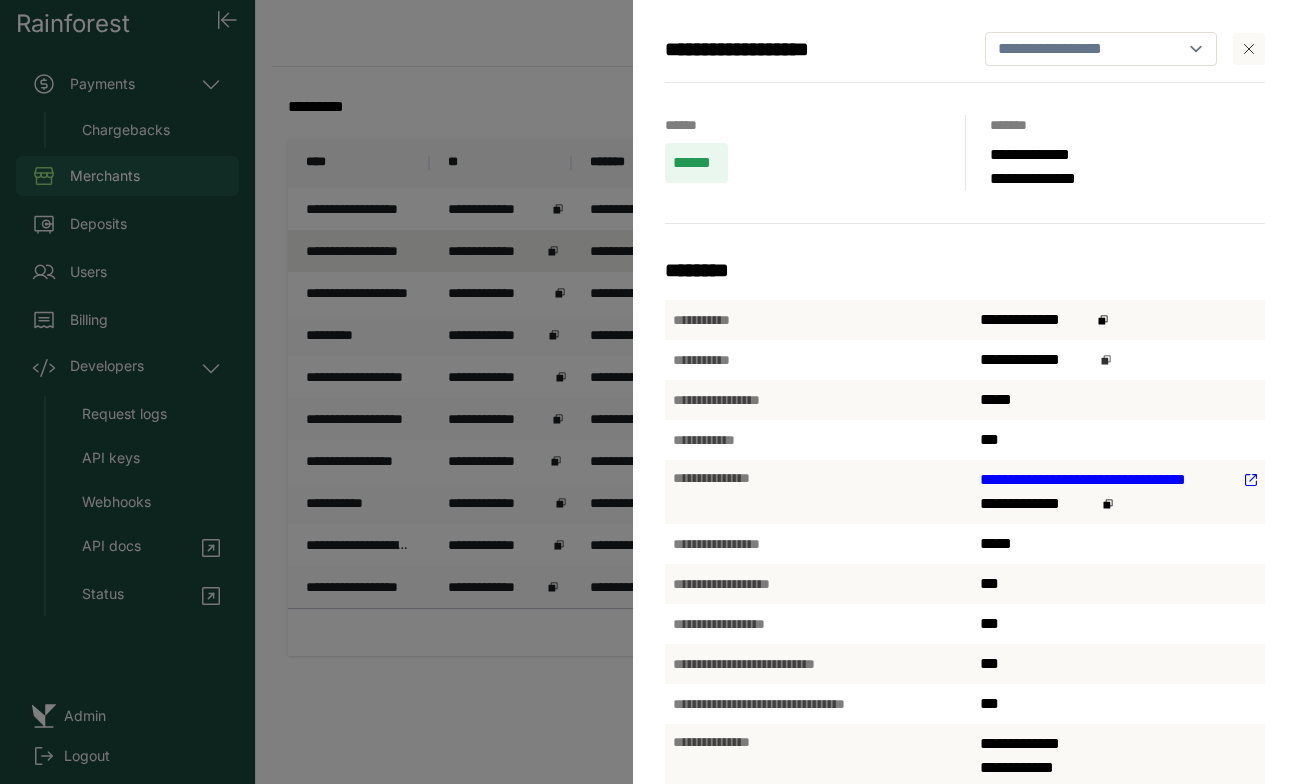 click 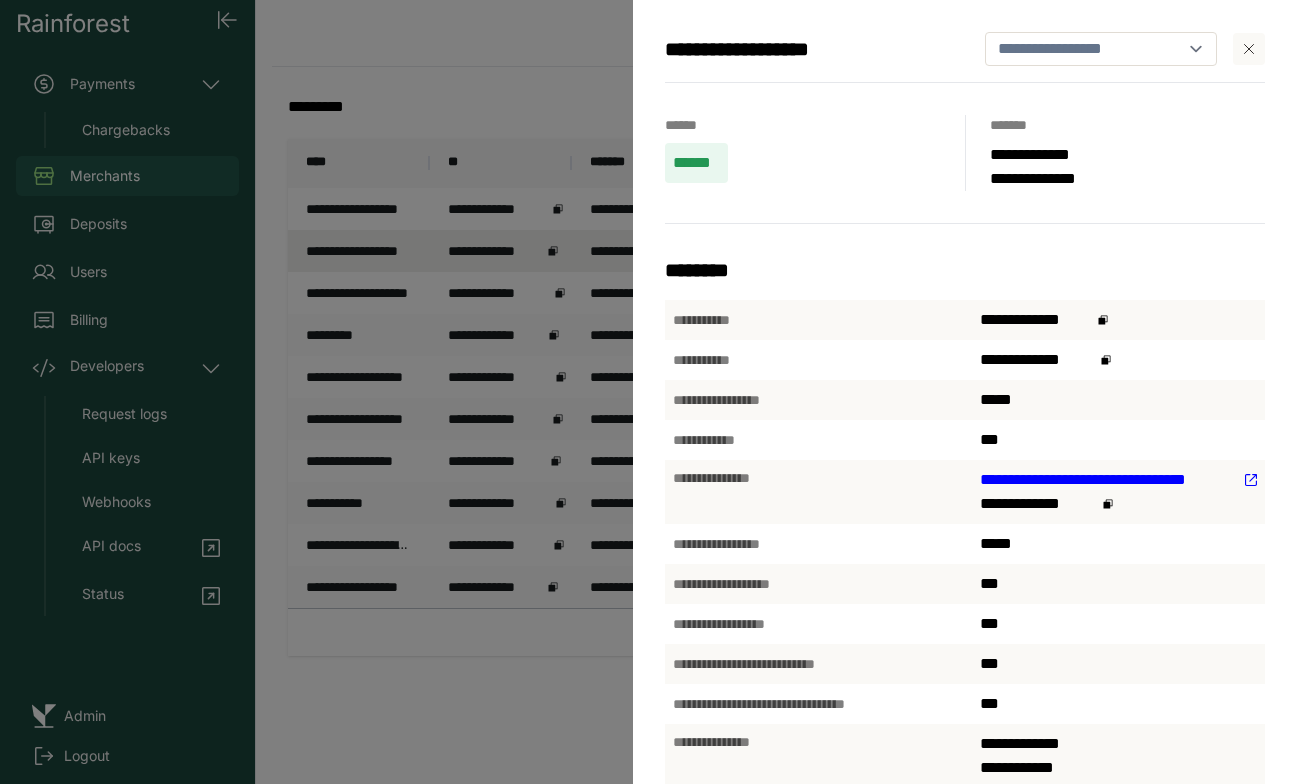 drag, startPoint x: 568, startPoint y: 77, endPoint x: 595, endPoint y: 59, distance: 32.449963 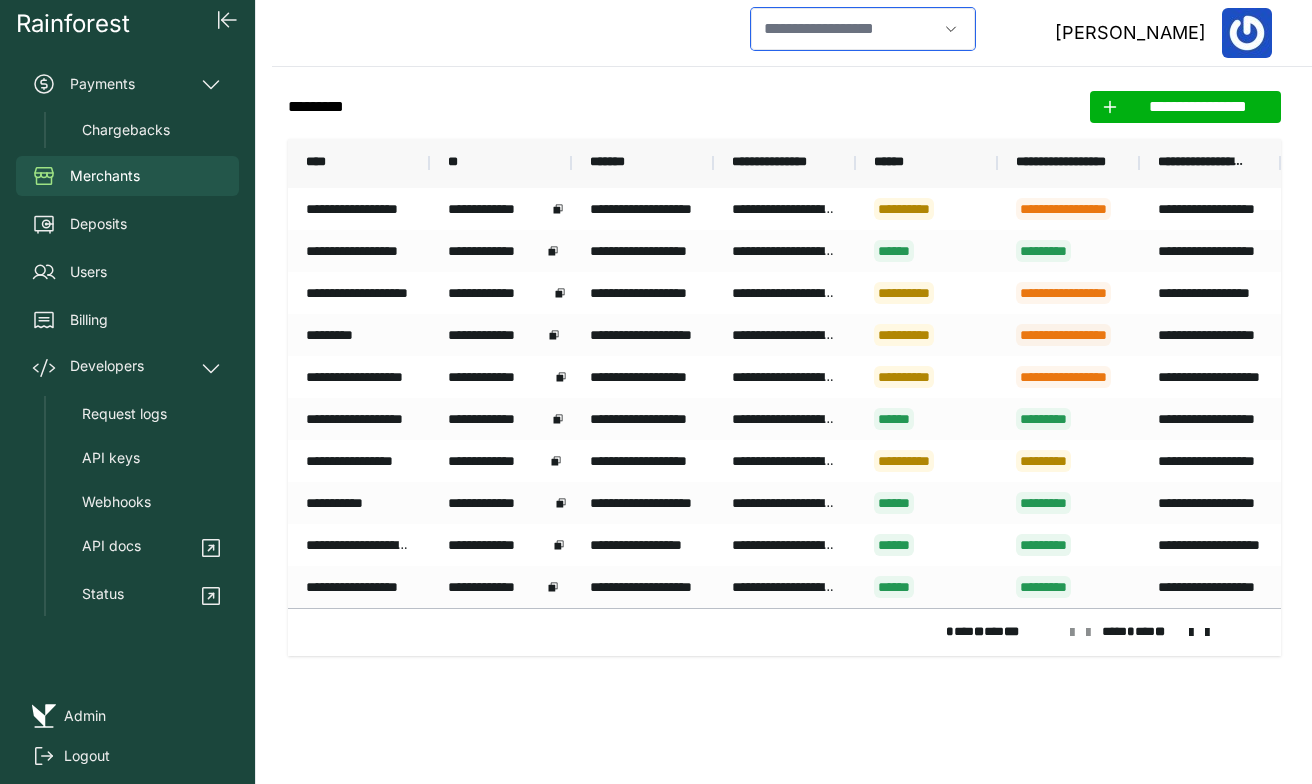 click at bounding box center [844, 29] 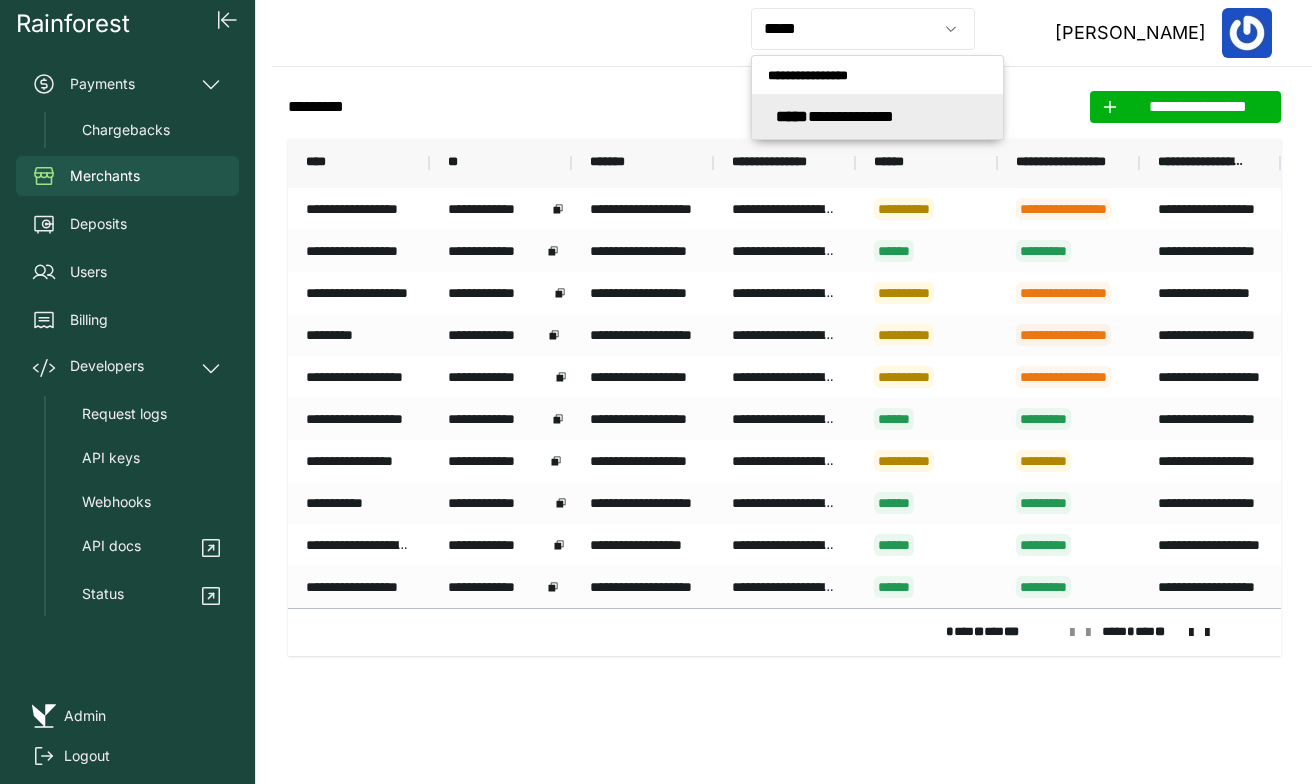 type on "**********" 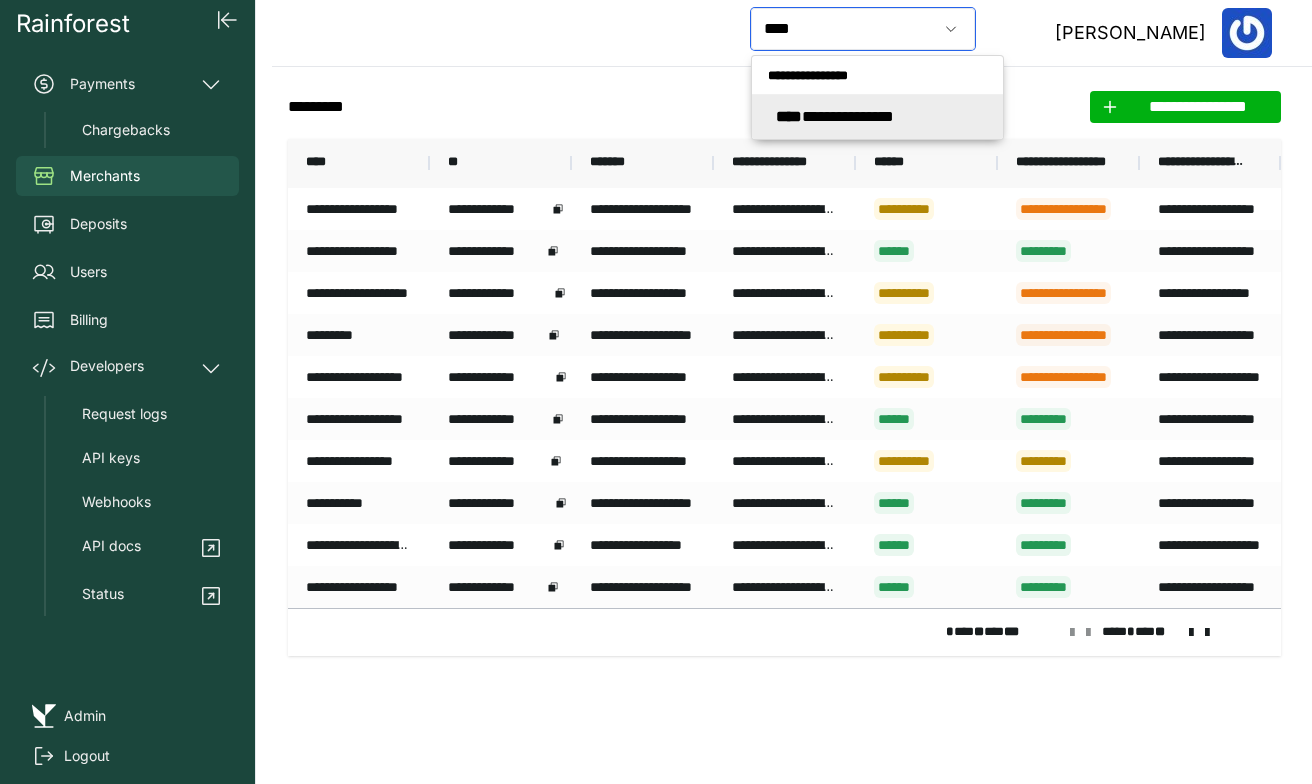 click on "****" at bounding box center [789, 116] 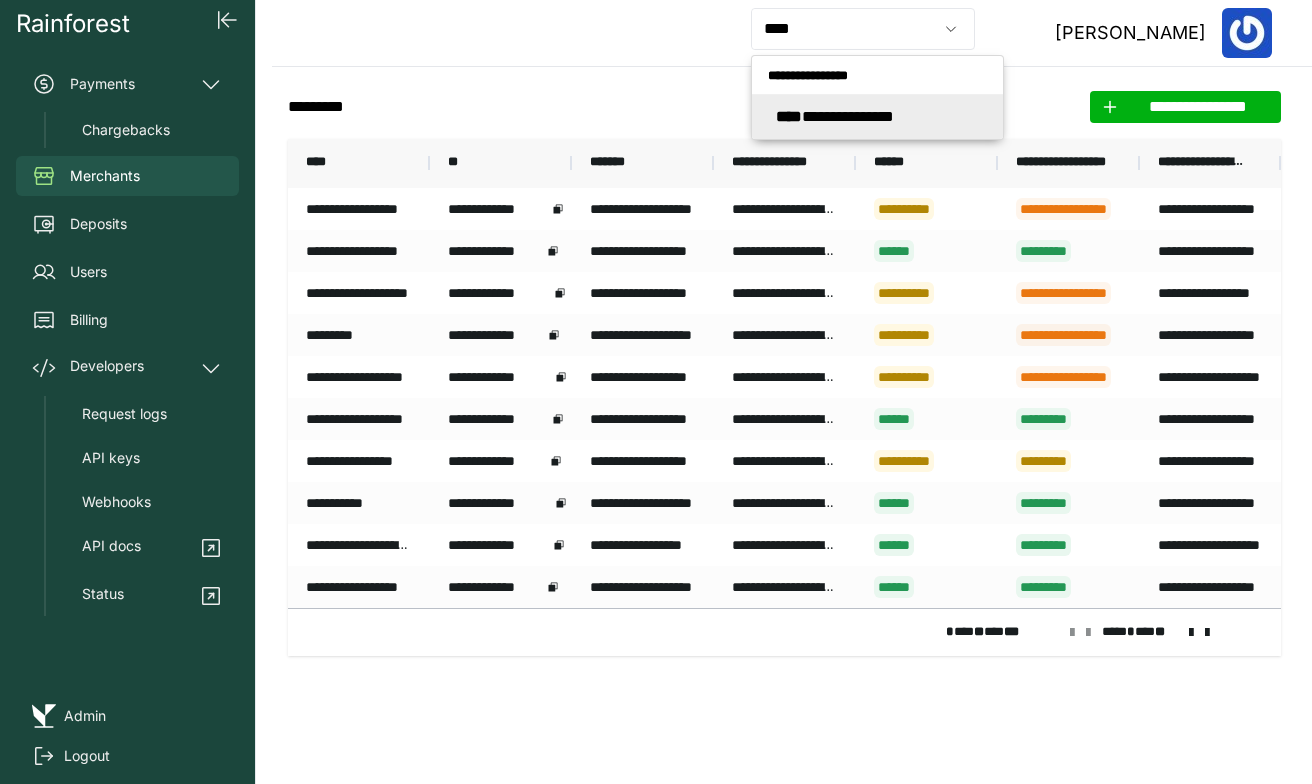 type on "**********" 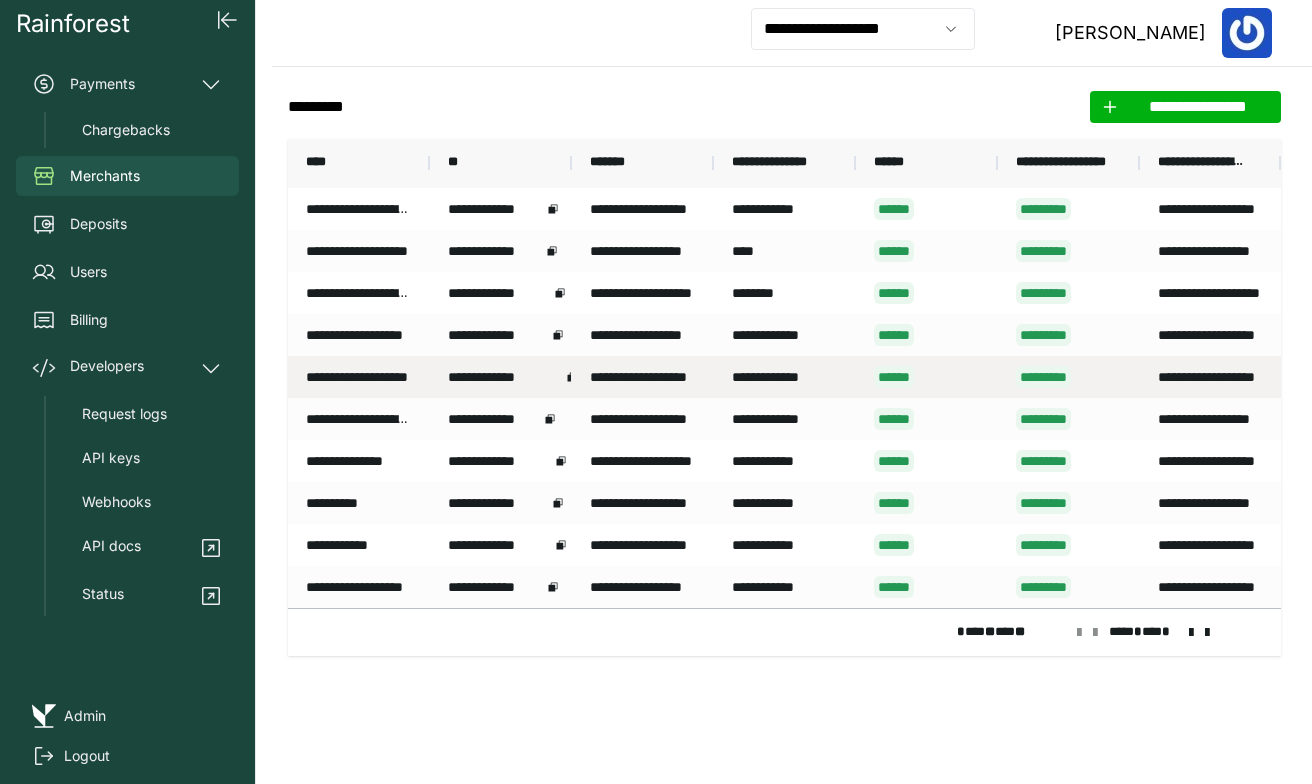 click on "**********" at bounding box center (504, 377) 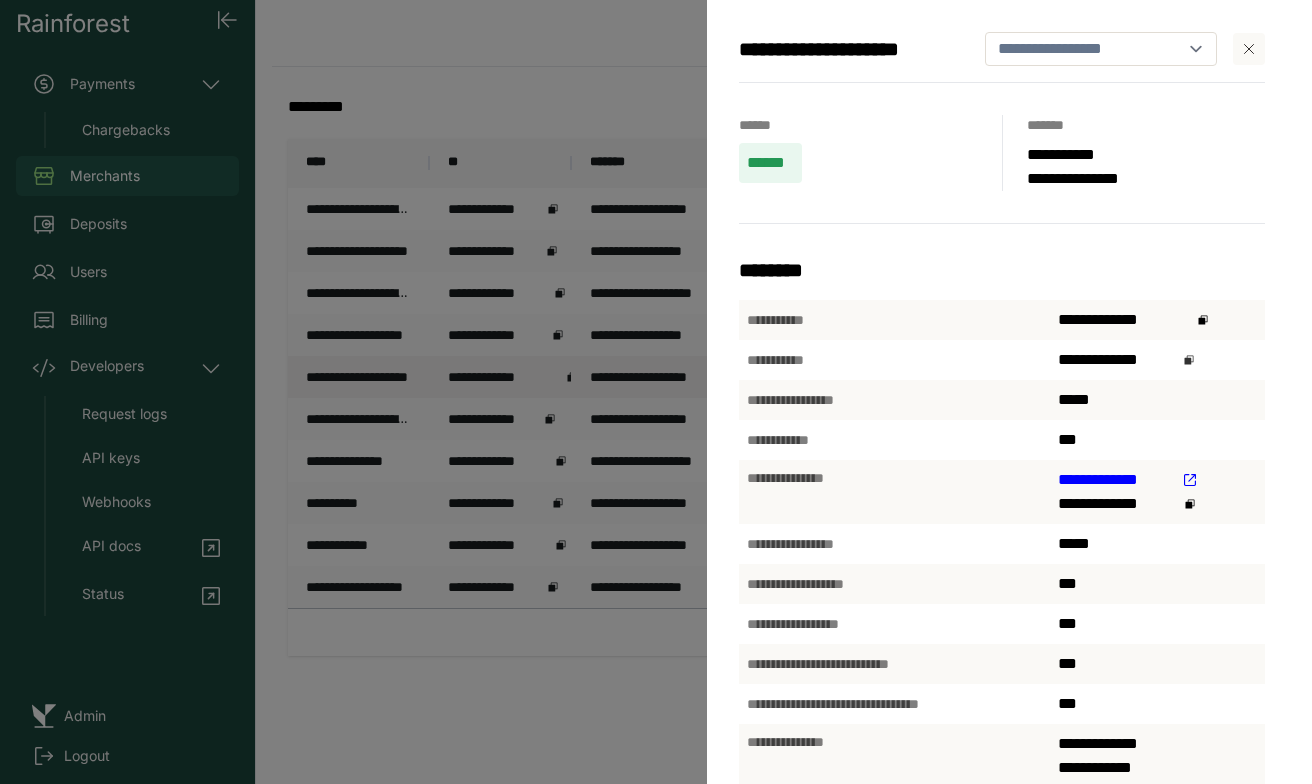 click 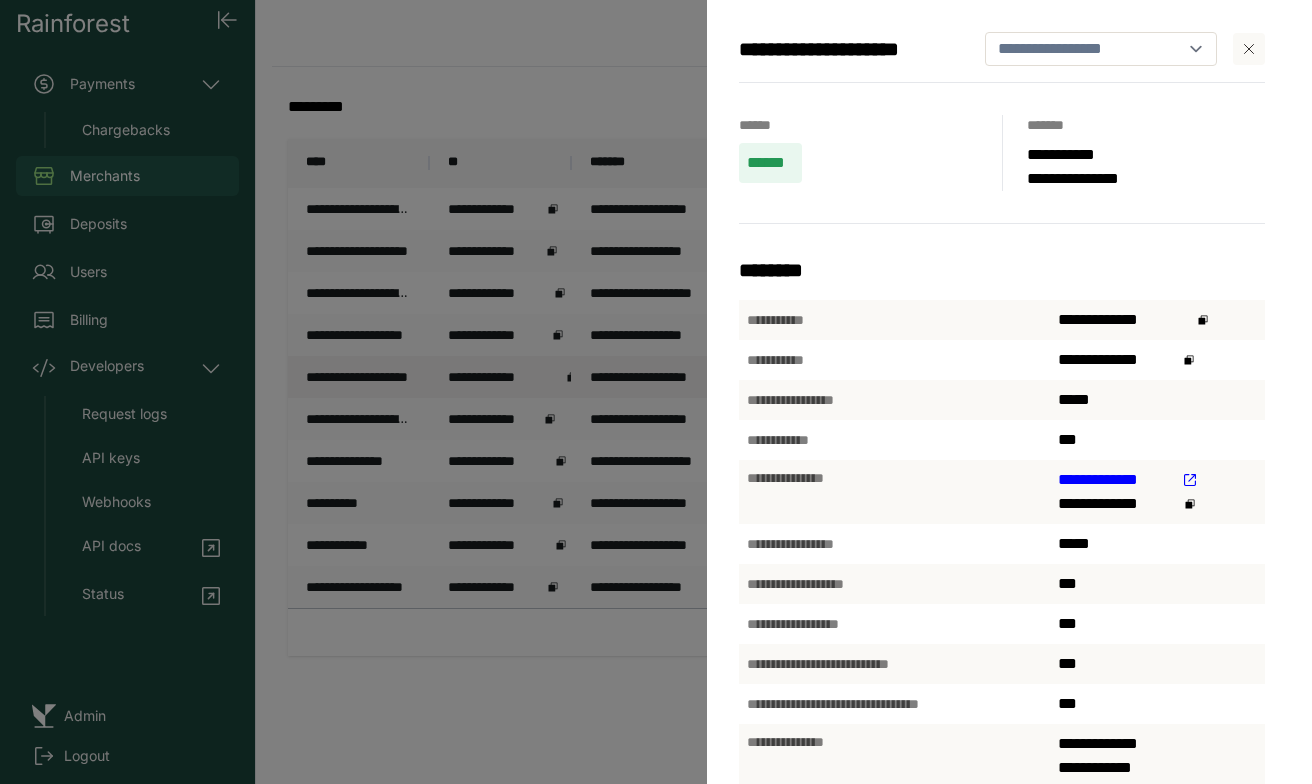 click on "**********" at bounding box center [656, 392] 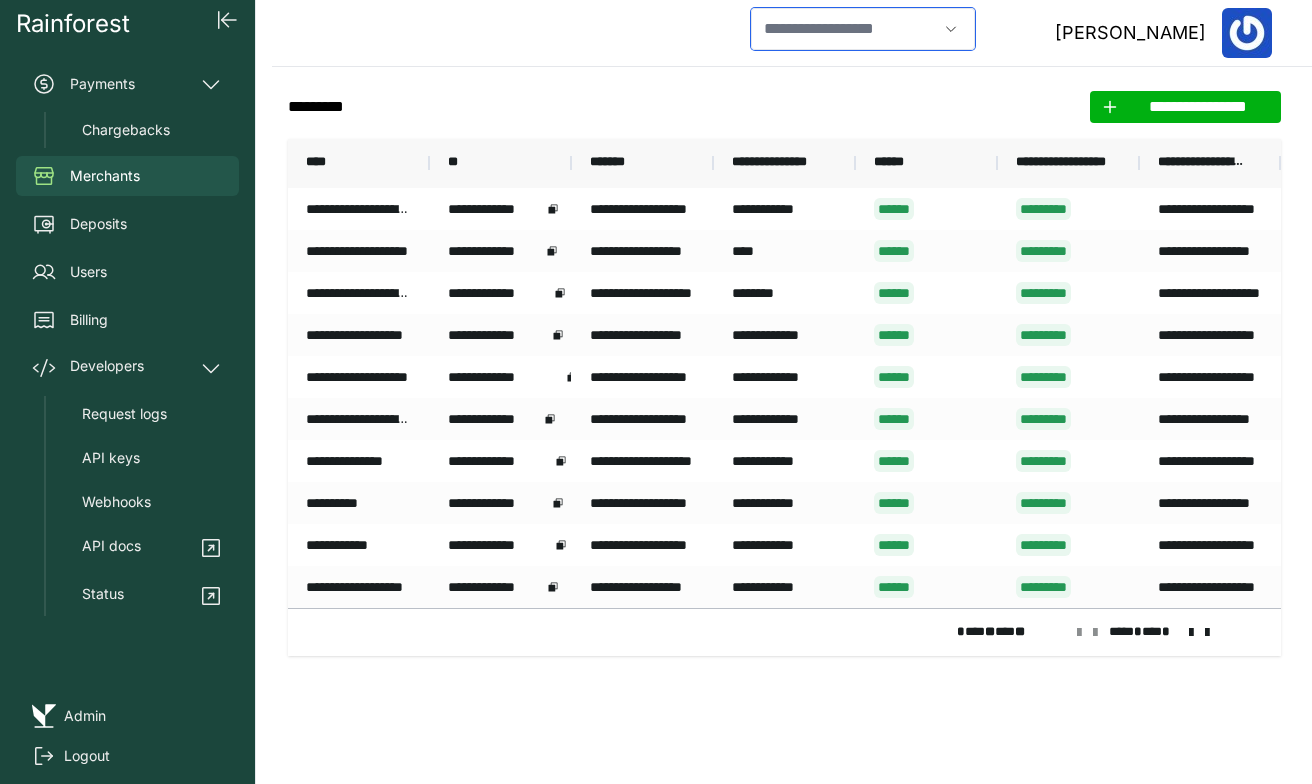 click at bounding box center (844, 29) 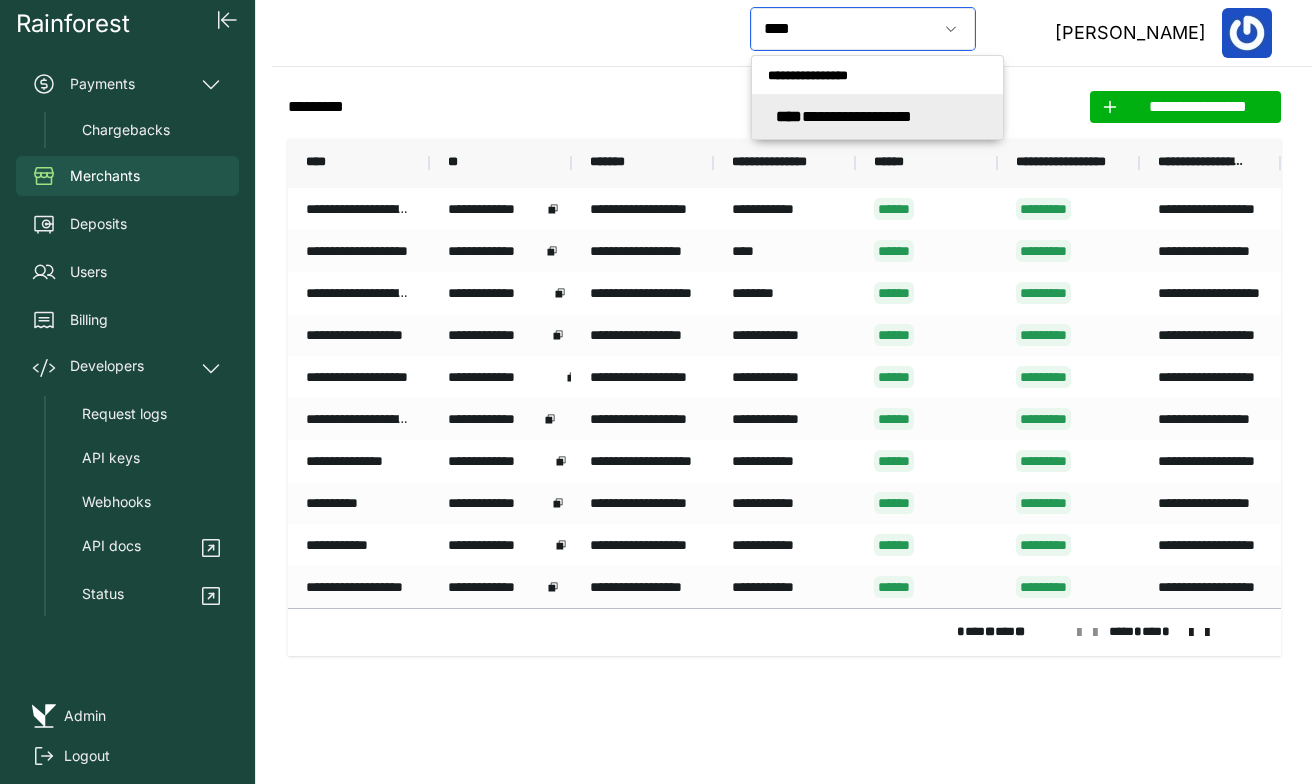click on "****" at bounding box center [789, 116] 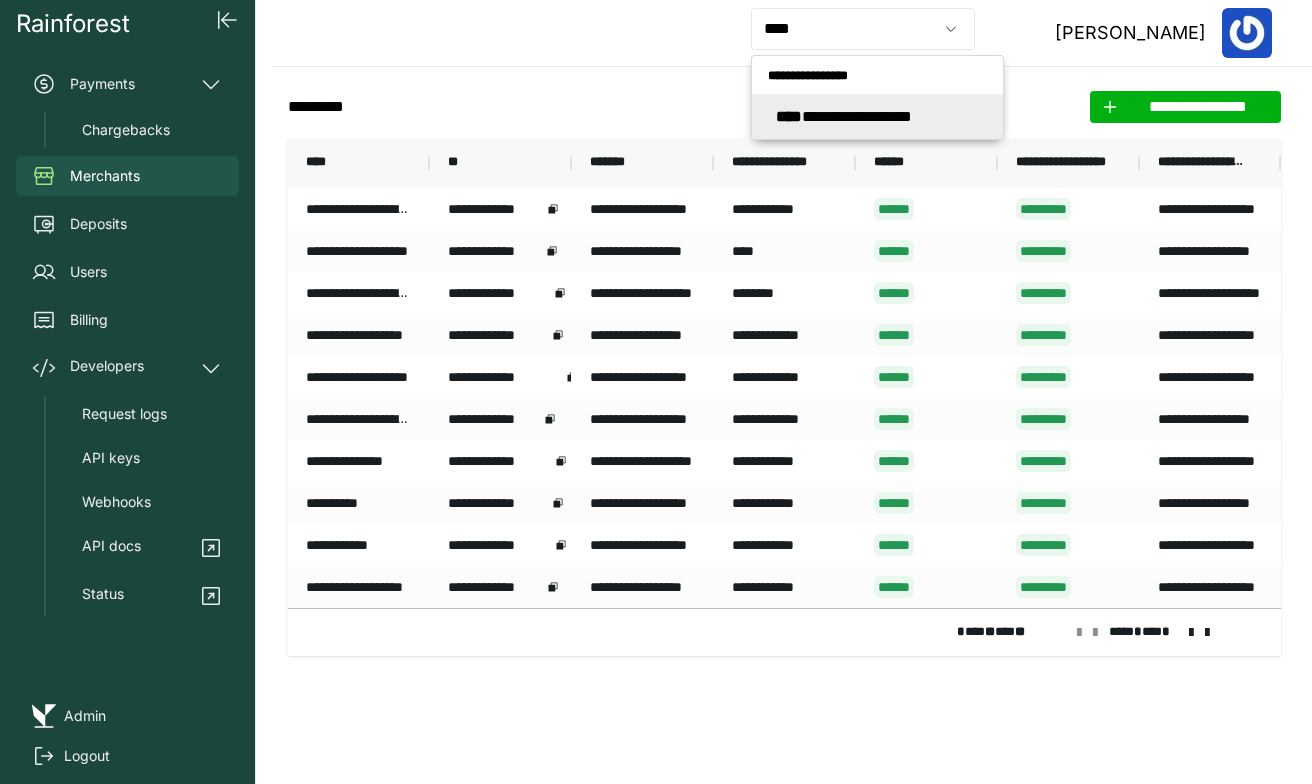type on "**********" 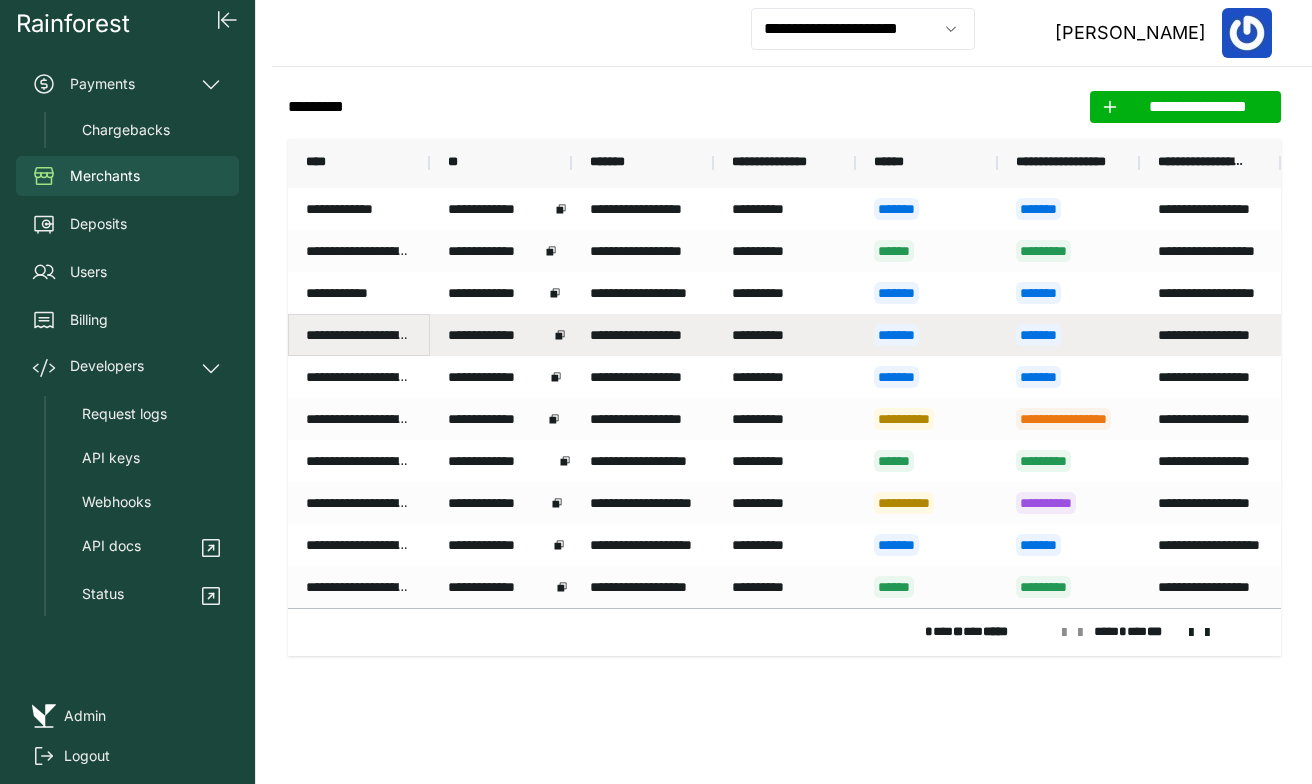 click on "**********" at bounding box center [359, 335] 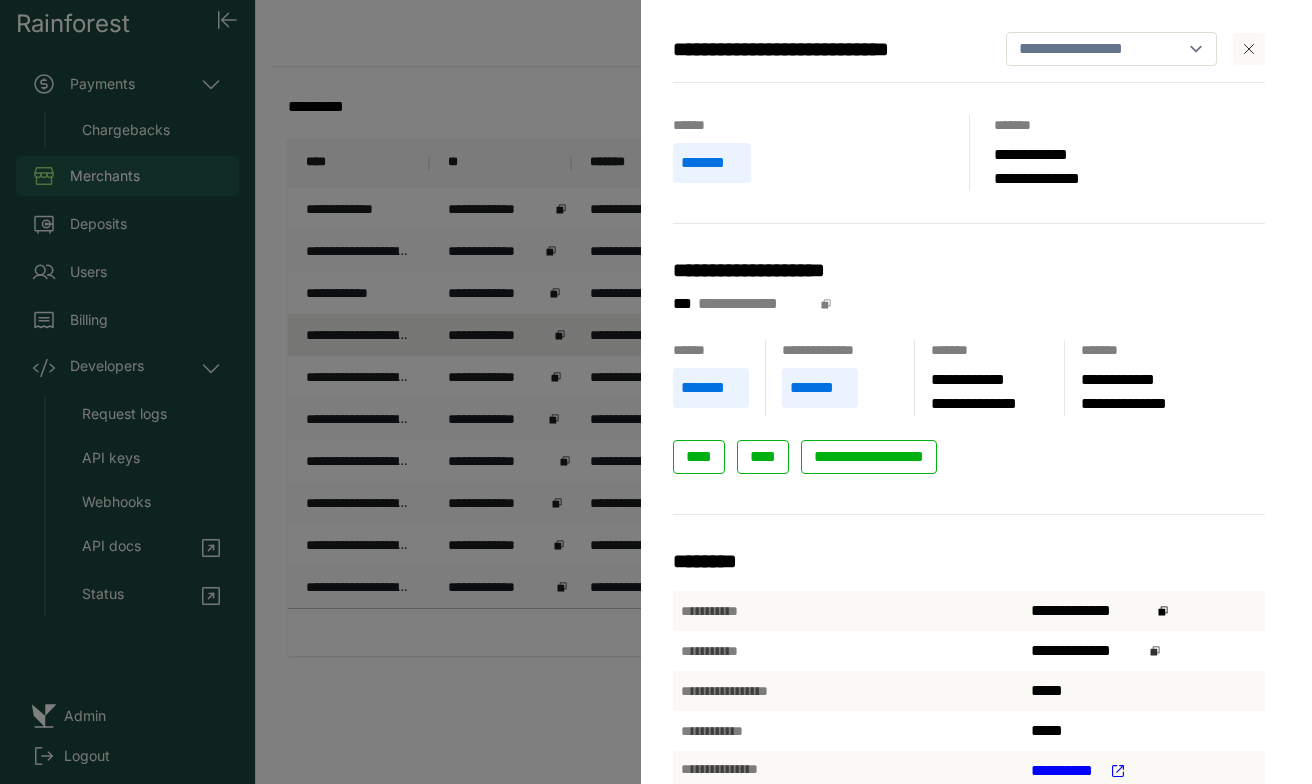 click 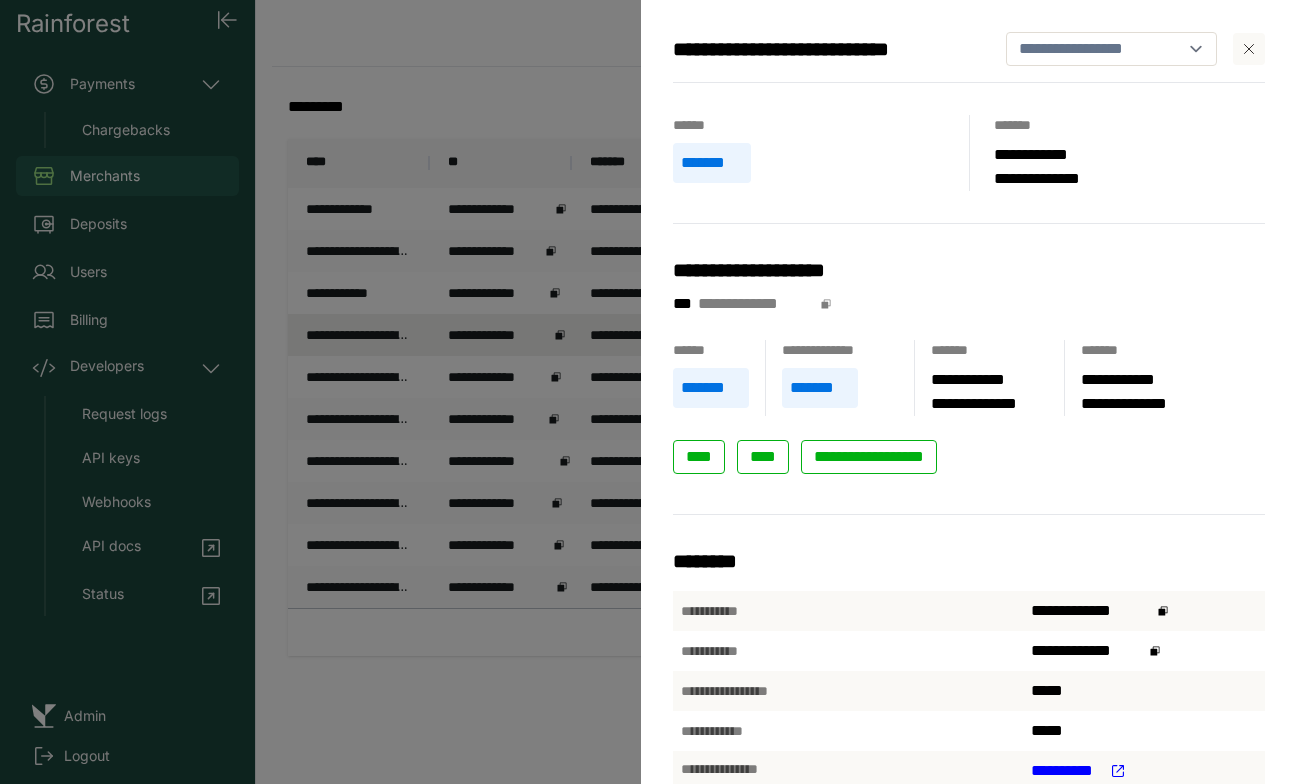 click on "**********" at bounding box center [656, 392] 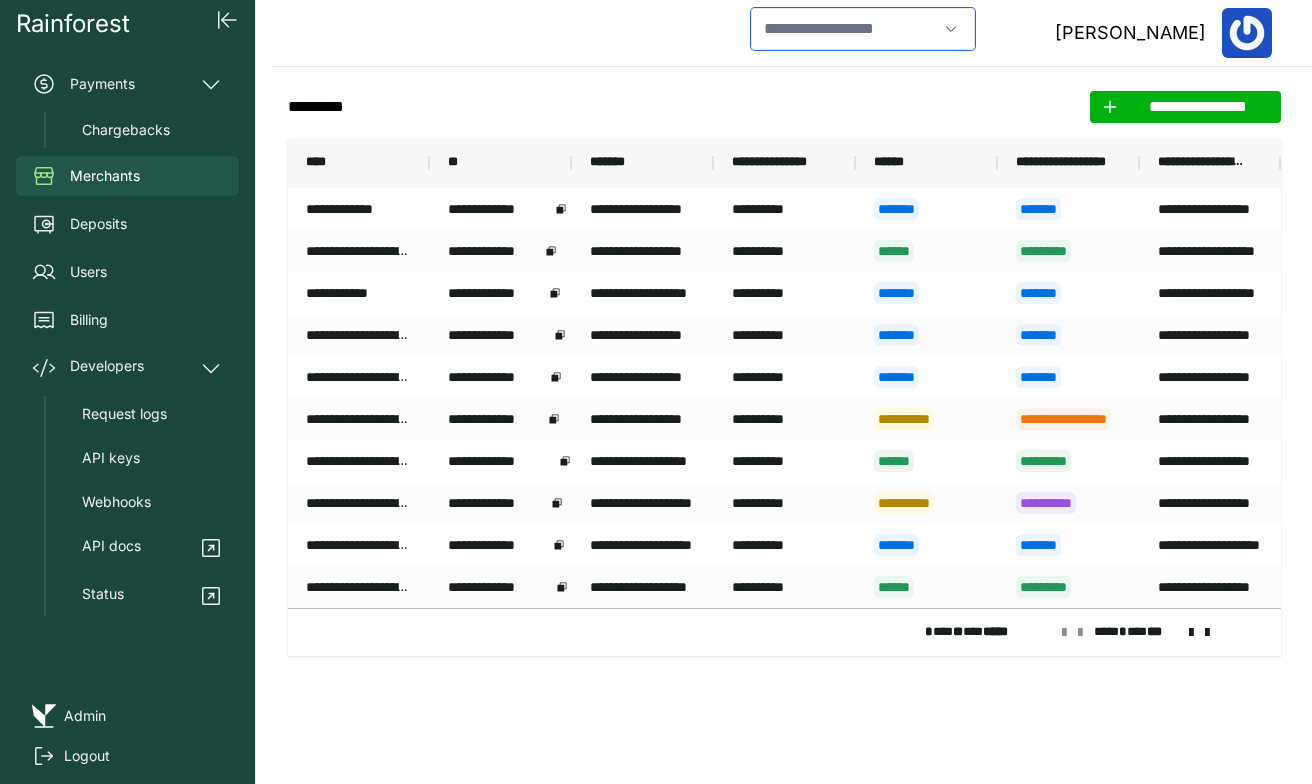 click at bounding box center [844, 29] 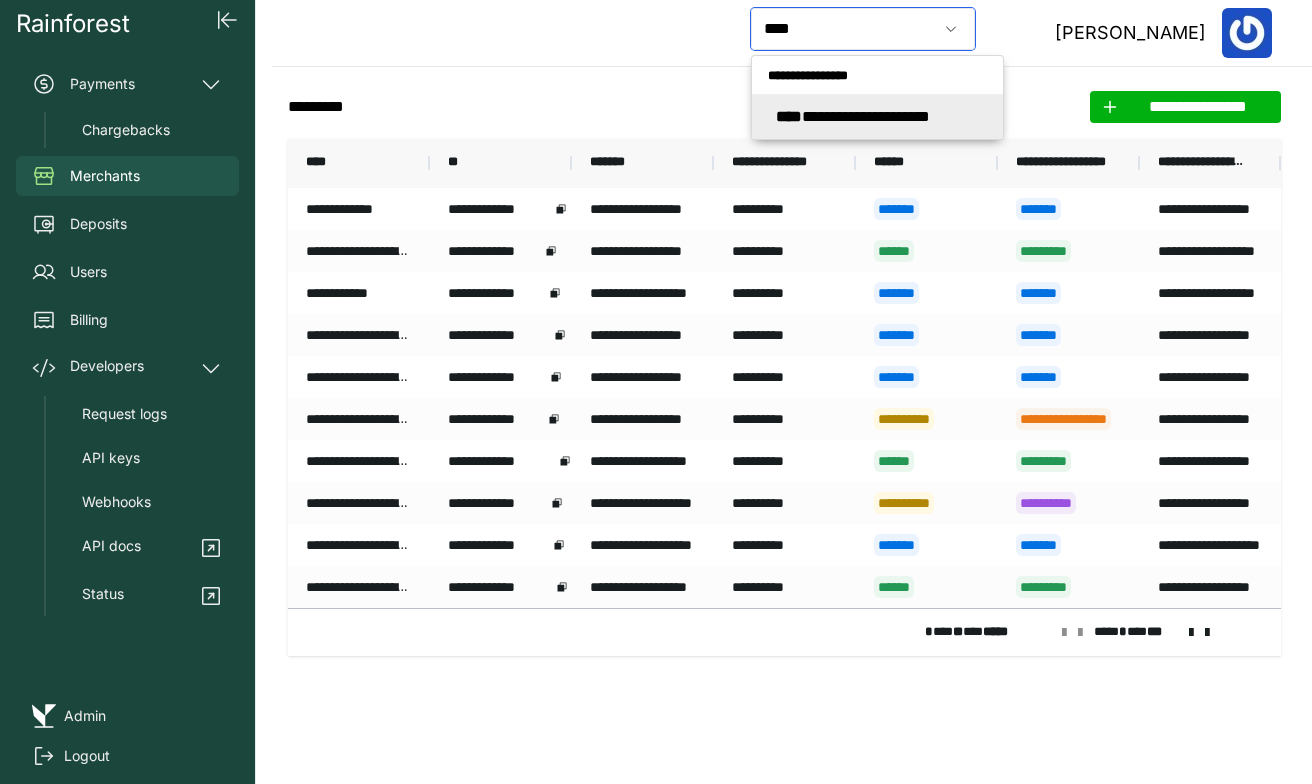 click on "****" at bounding box center (789, 116) 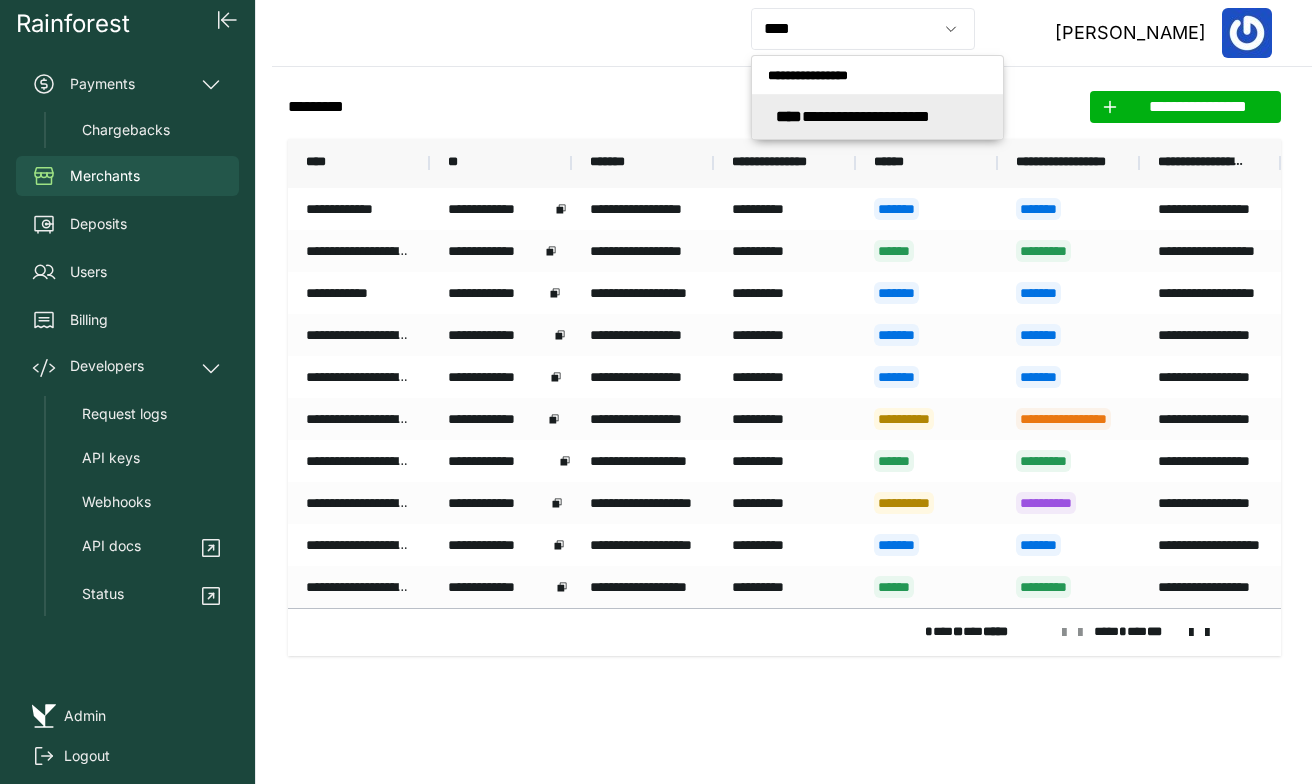 type on "**********" 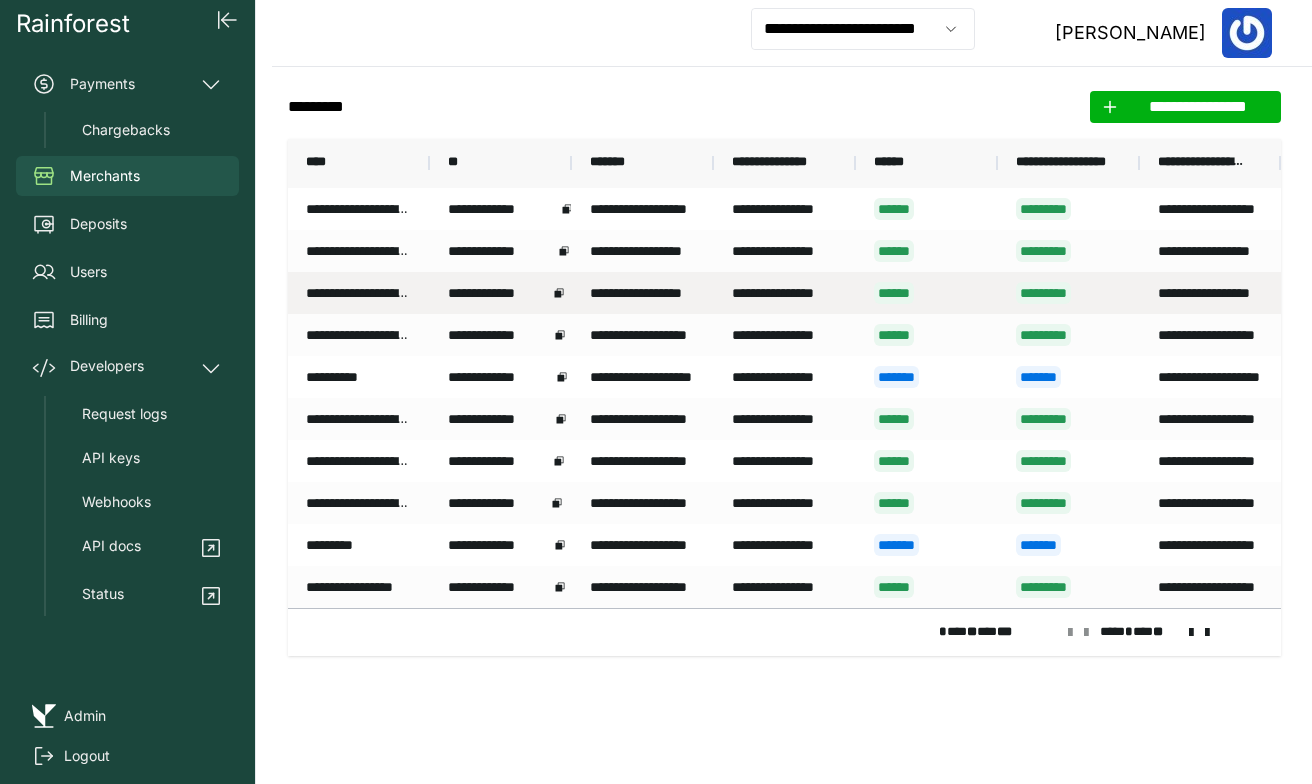 click on "**********" at bounding box center [359, 293] 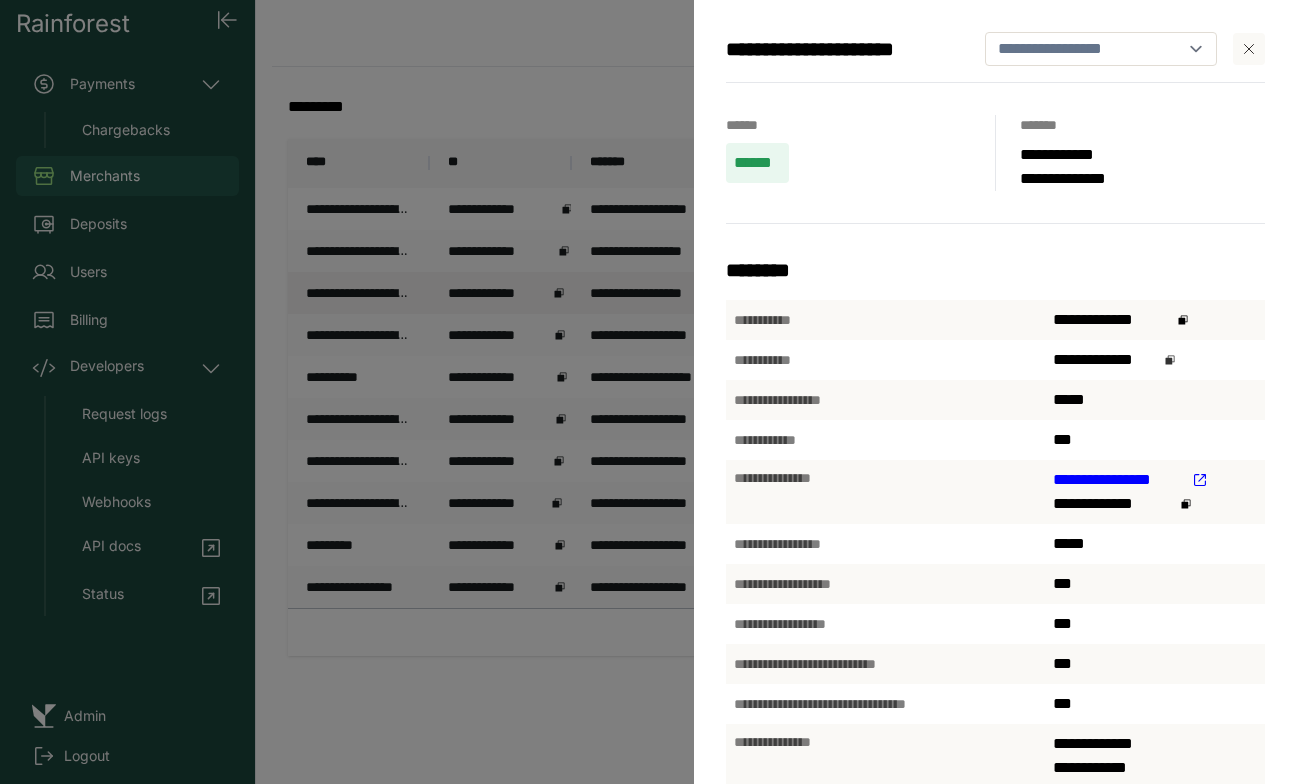 click 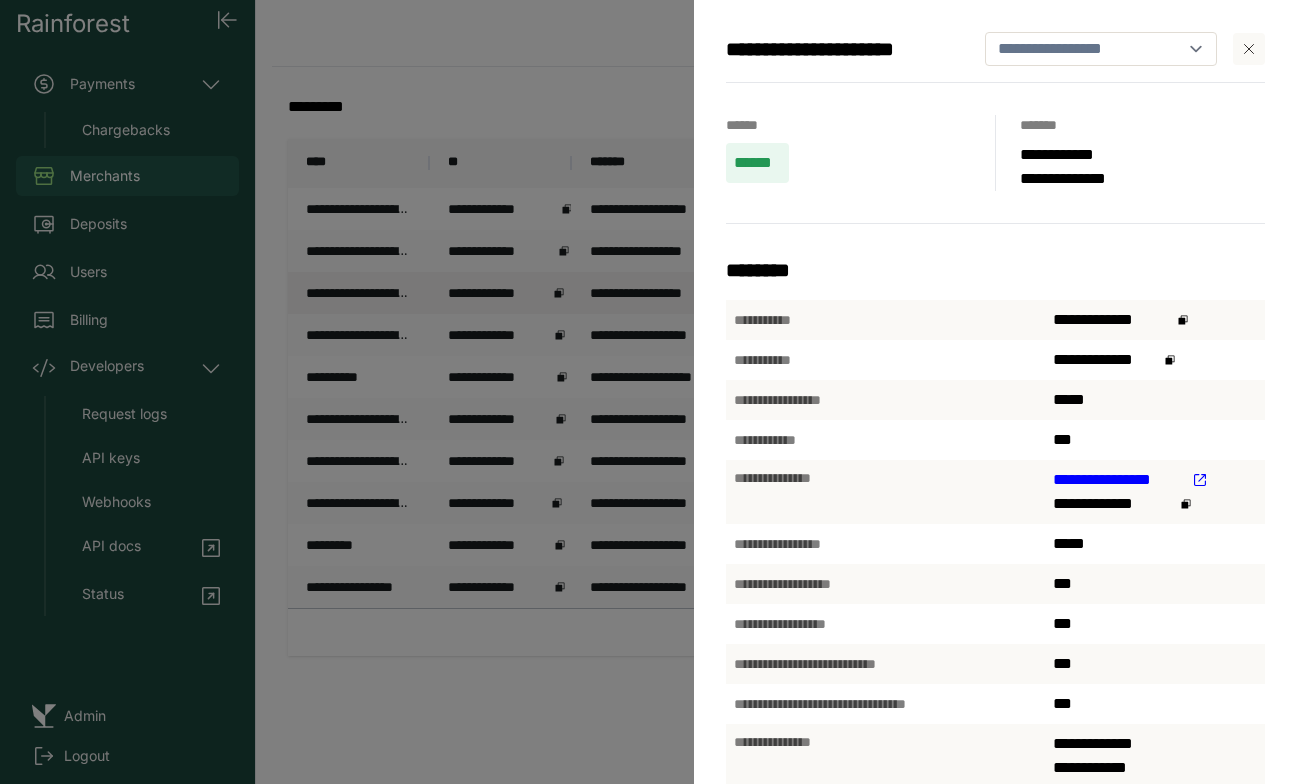 click on "**********" at bounding box center [656, 392] 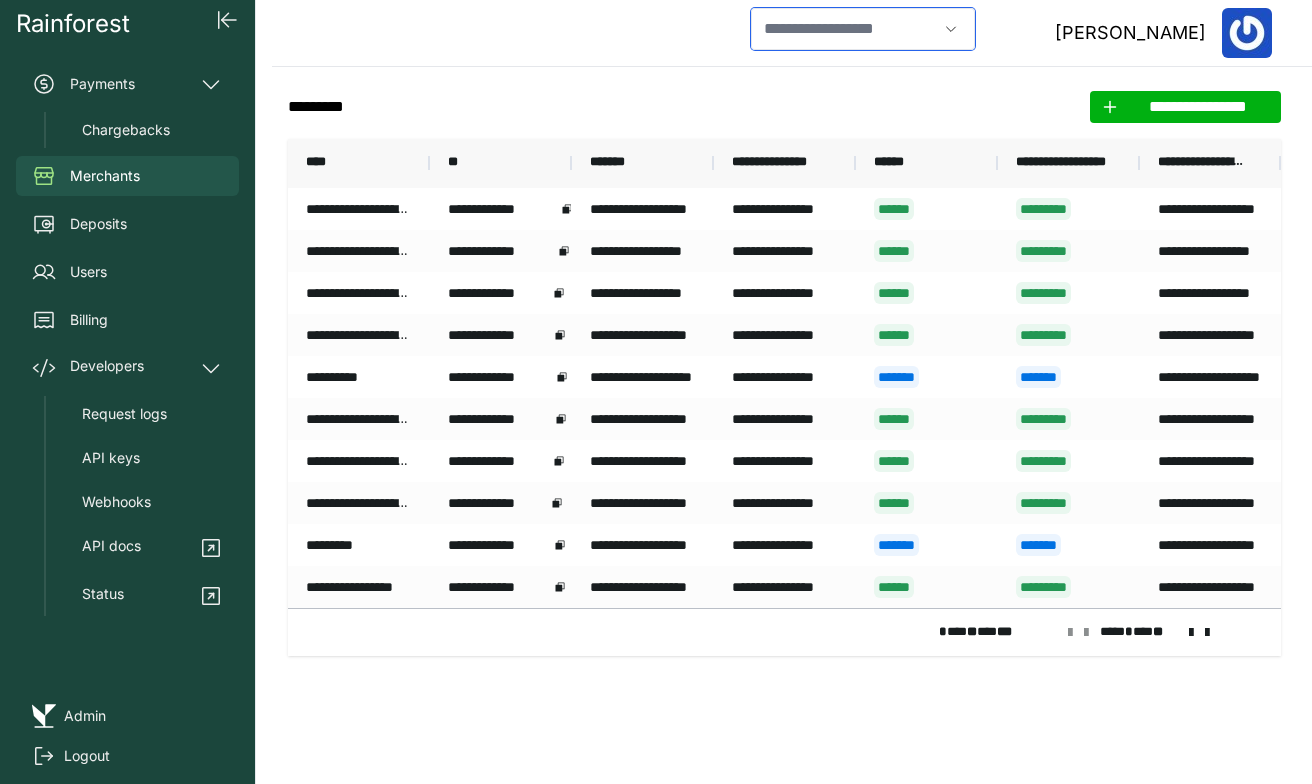 click at bounding box center (844, 29) 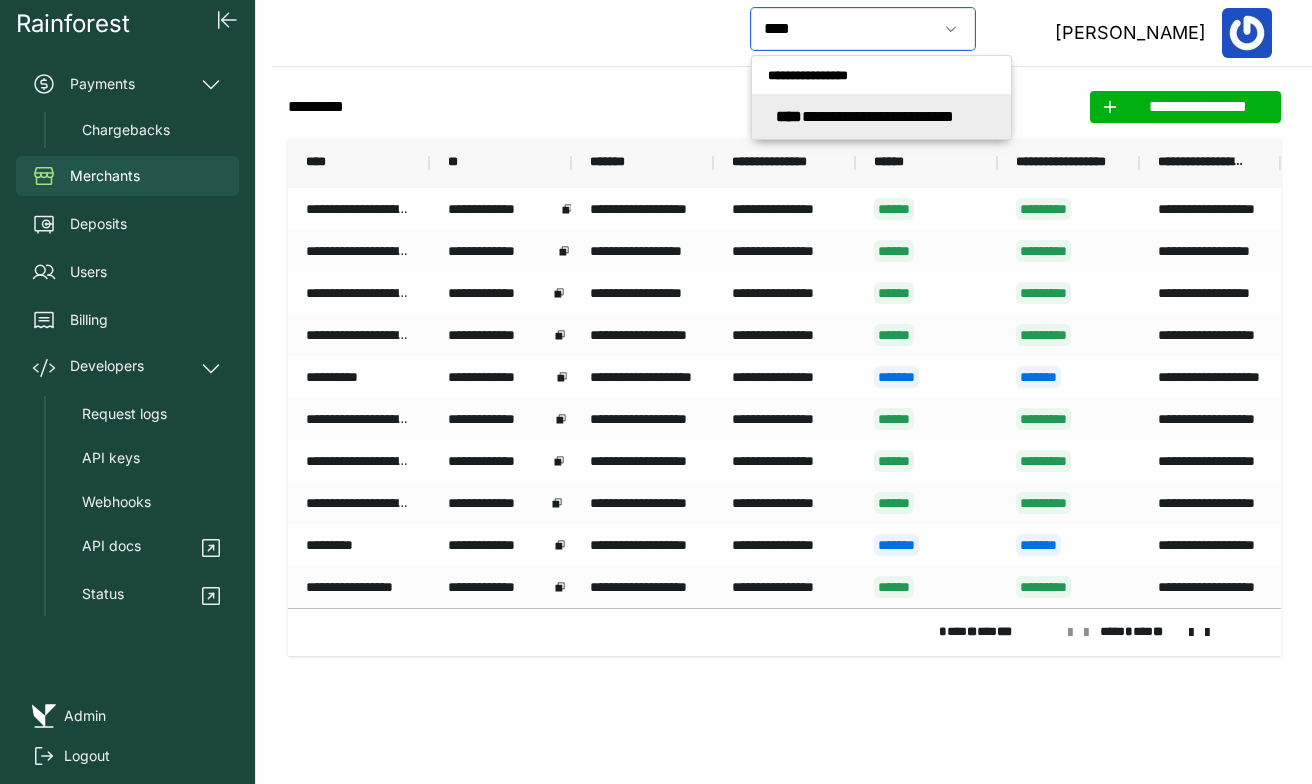 click on "**********" 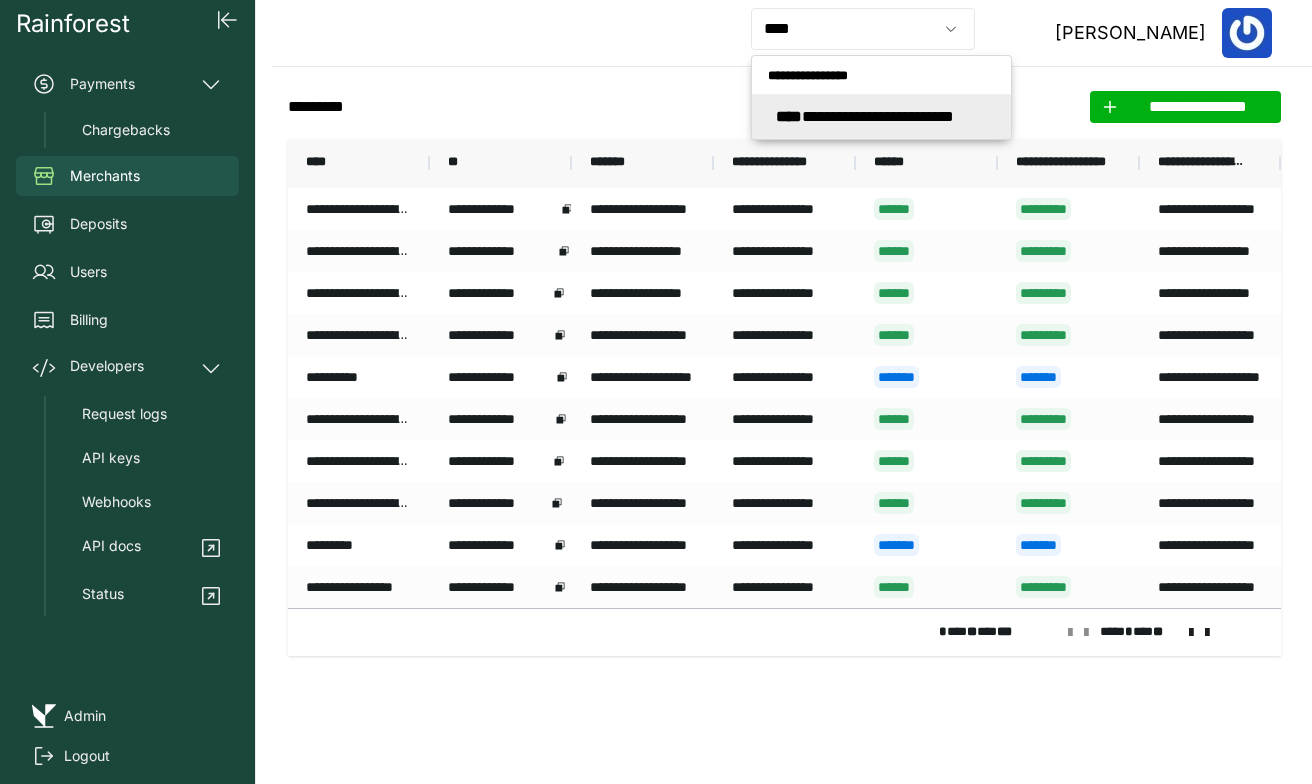 type on "**********" 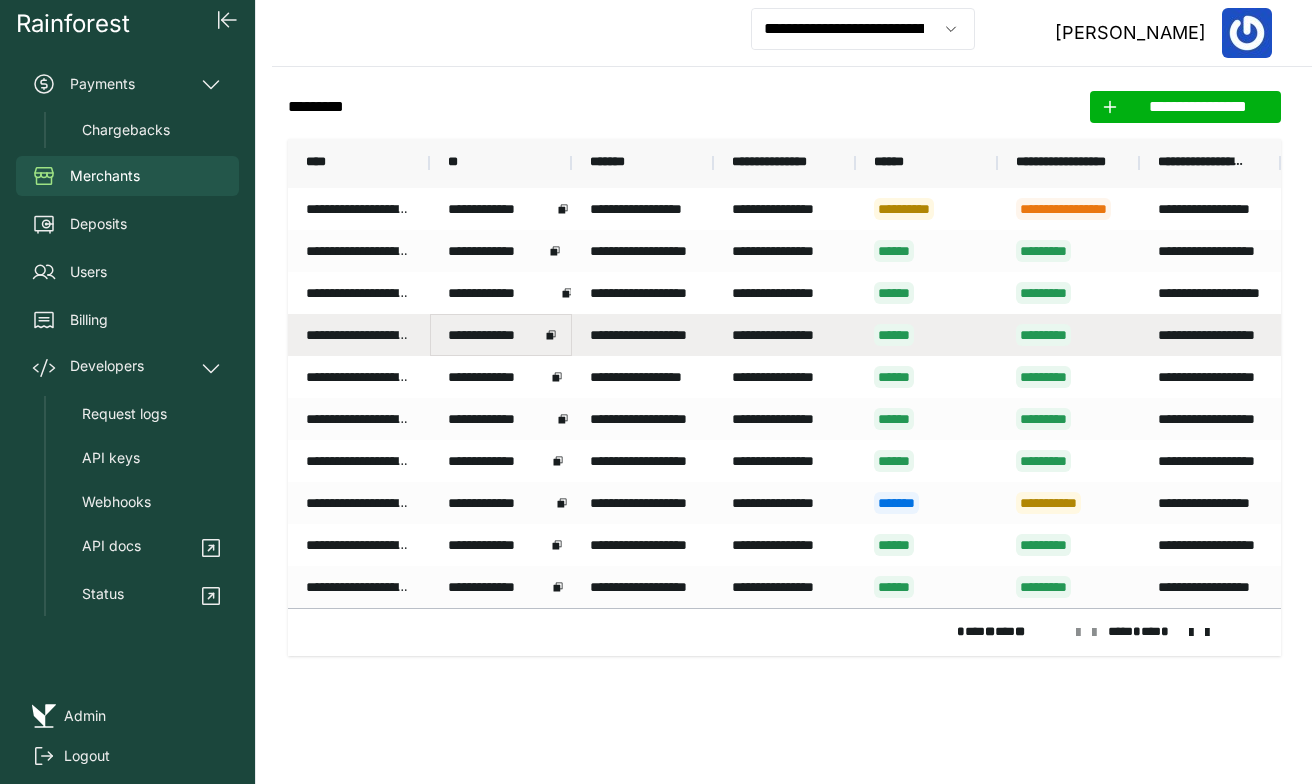 click on "**********" at bounding box center [494, 335] 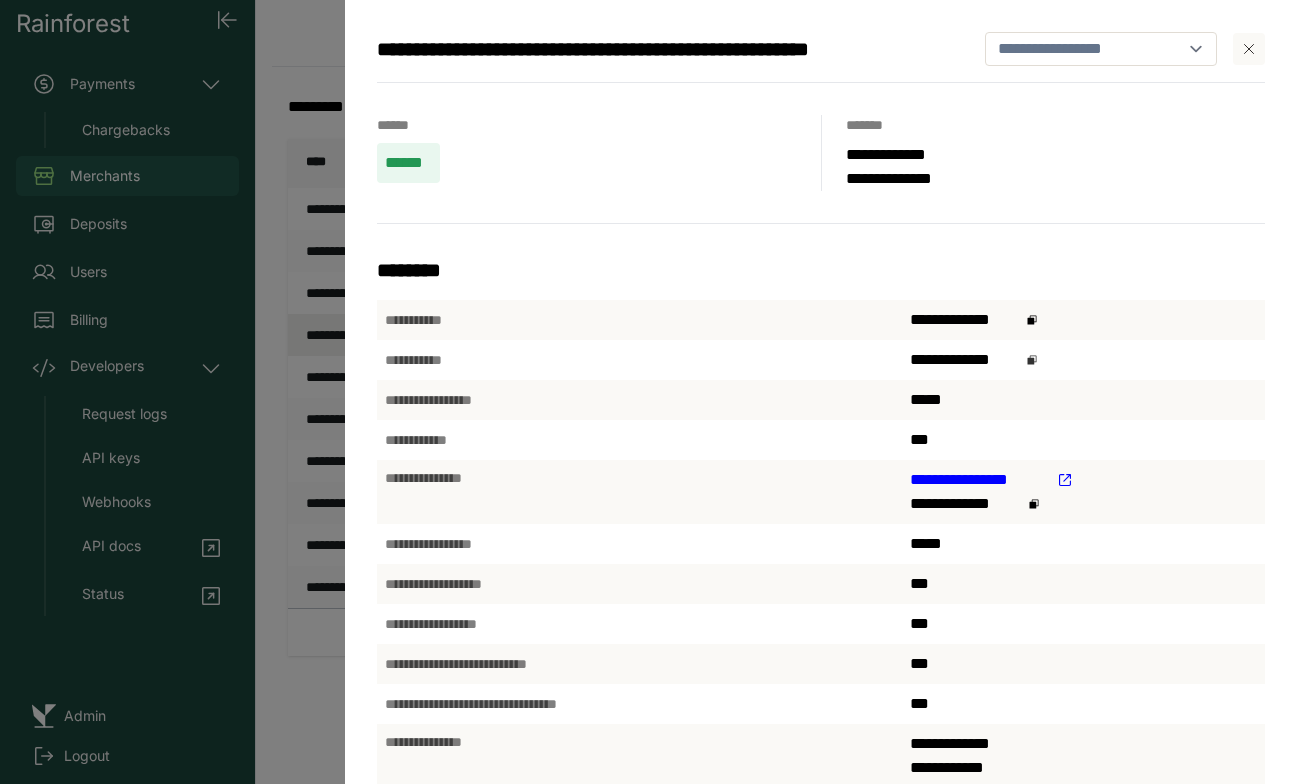 click 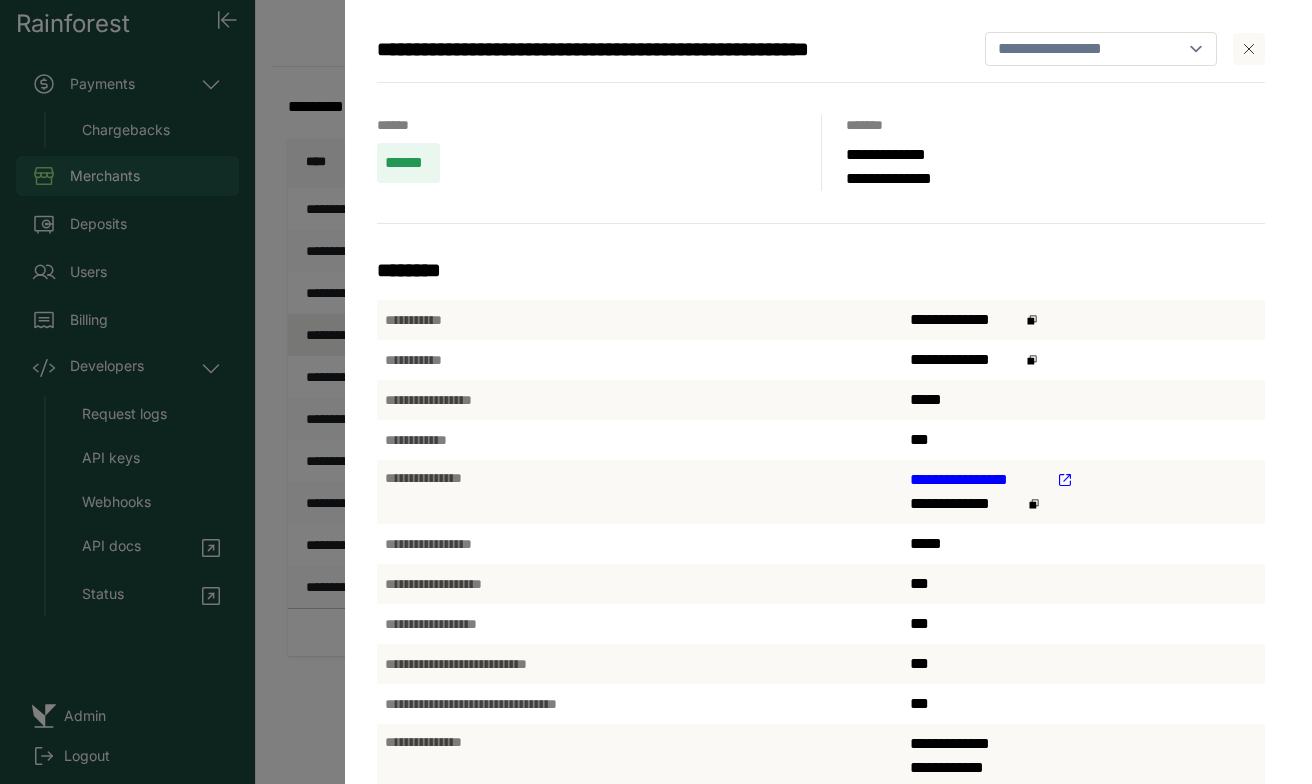 click 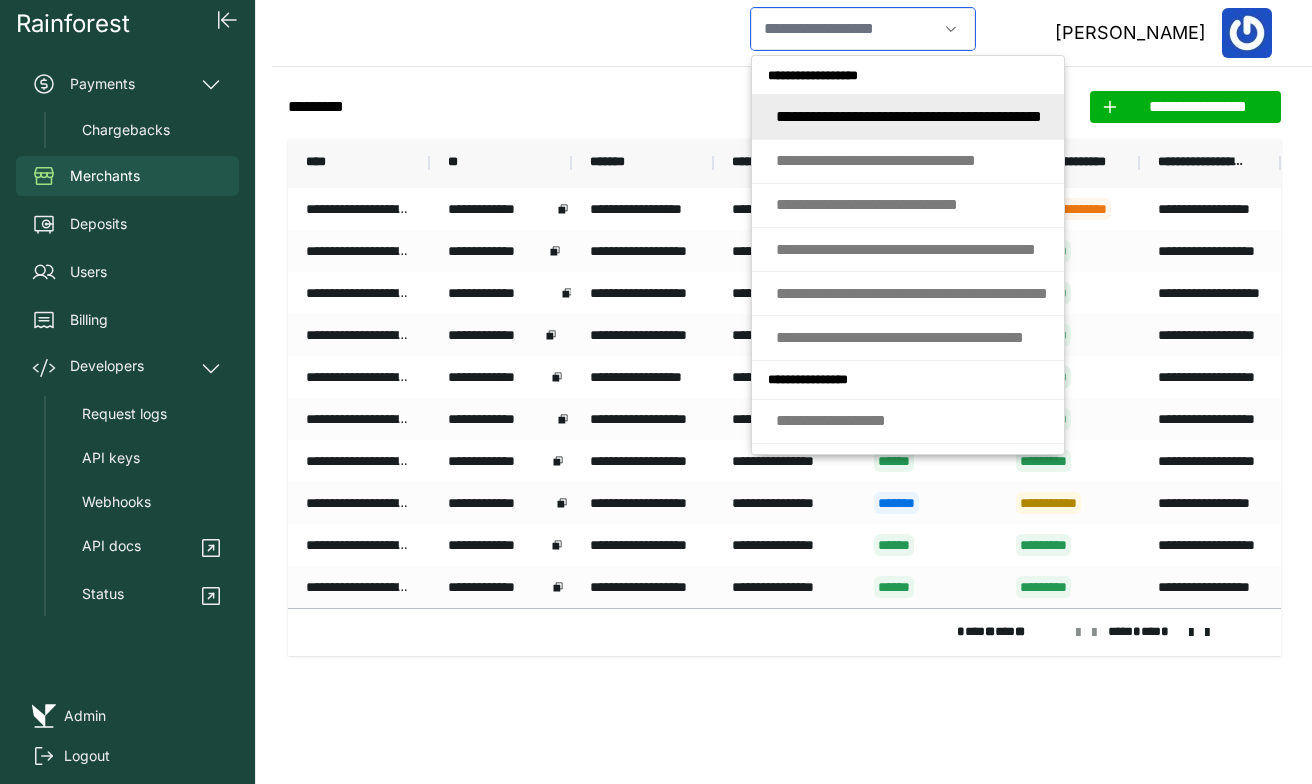 click at bounding box center [844, 29] 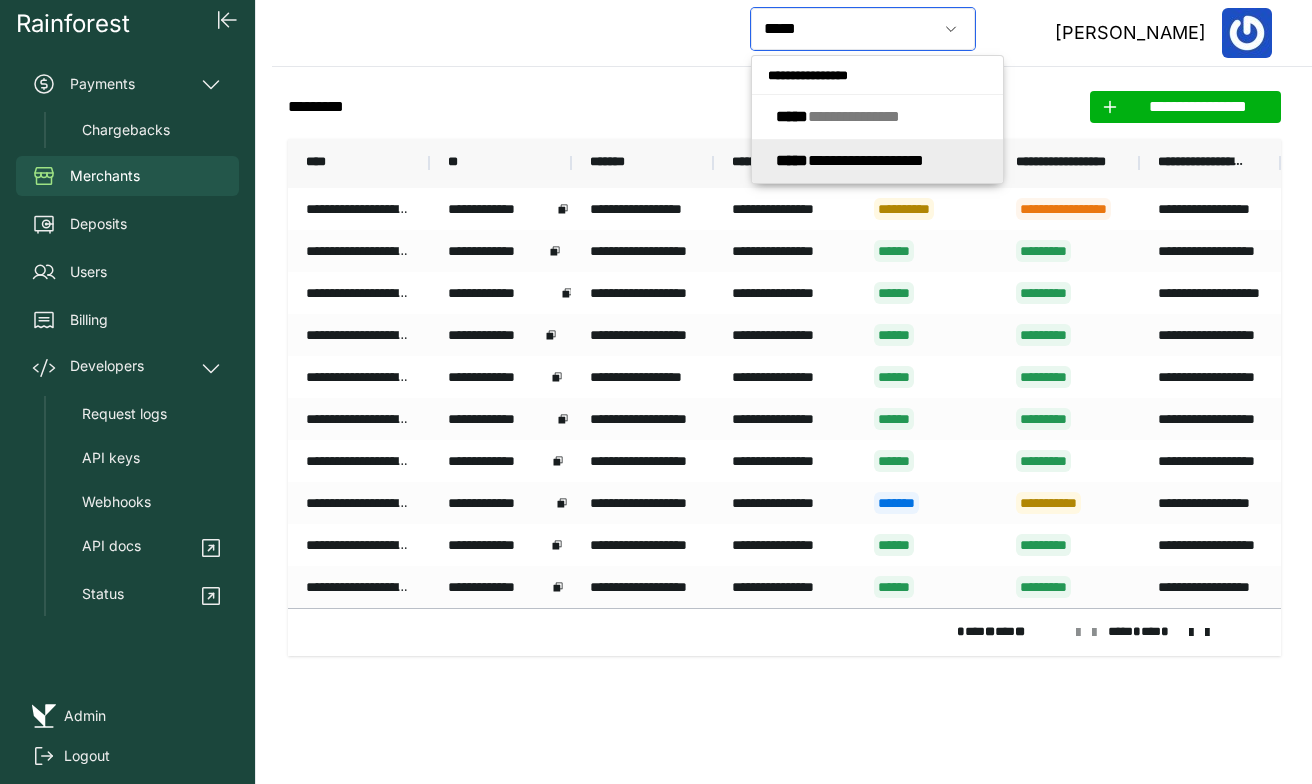click on "**********" at bounding box center (850, 160) 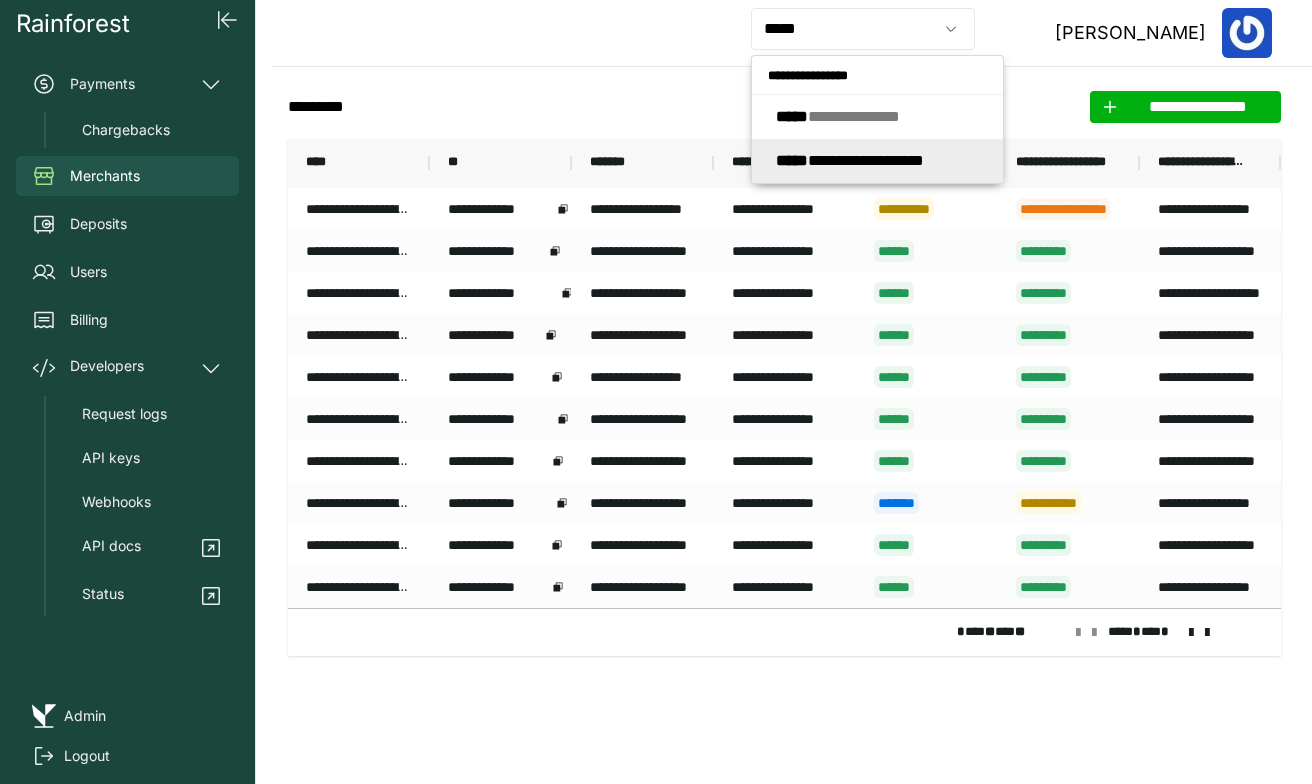 type on "**********" 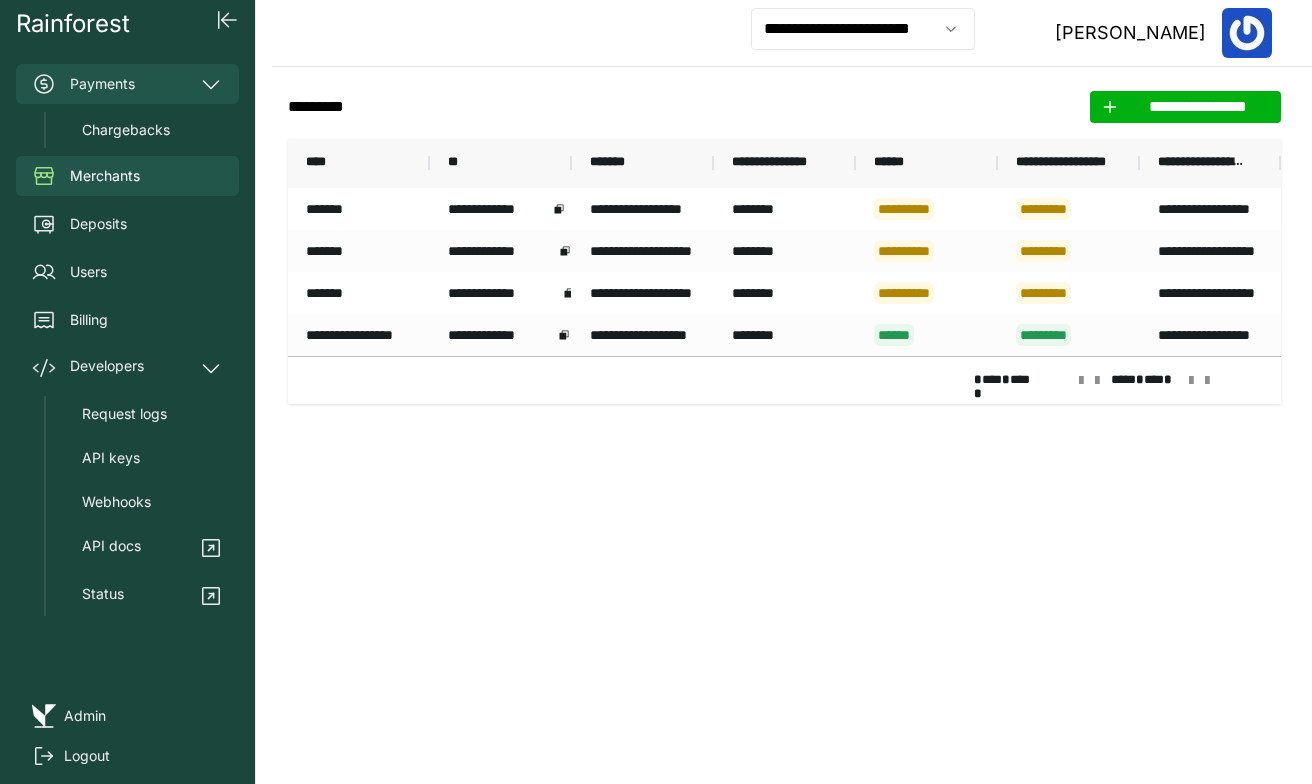 click on "Payments" at bounding box center (127, 84) 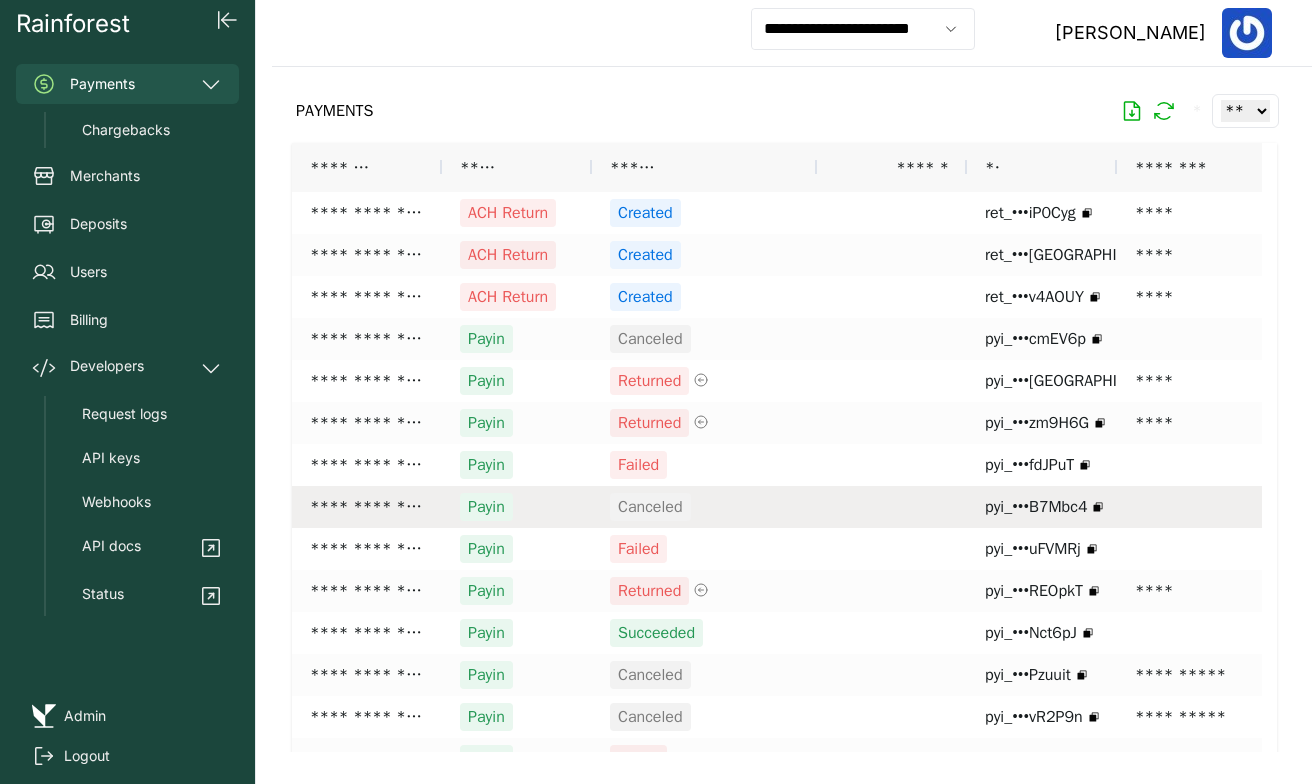 scroll, scrollTop: 0, scrollLeft: 39, axis: horizontal 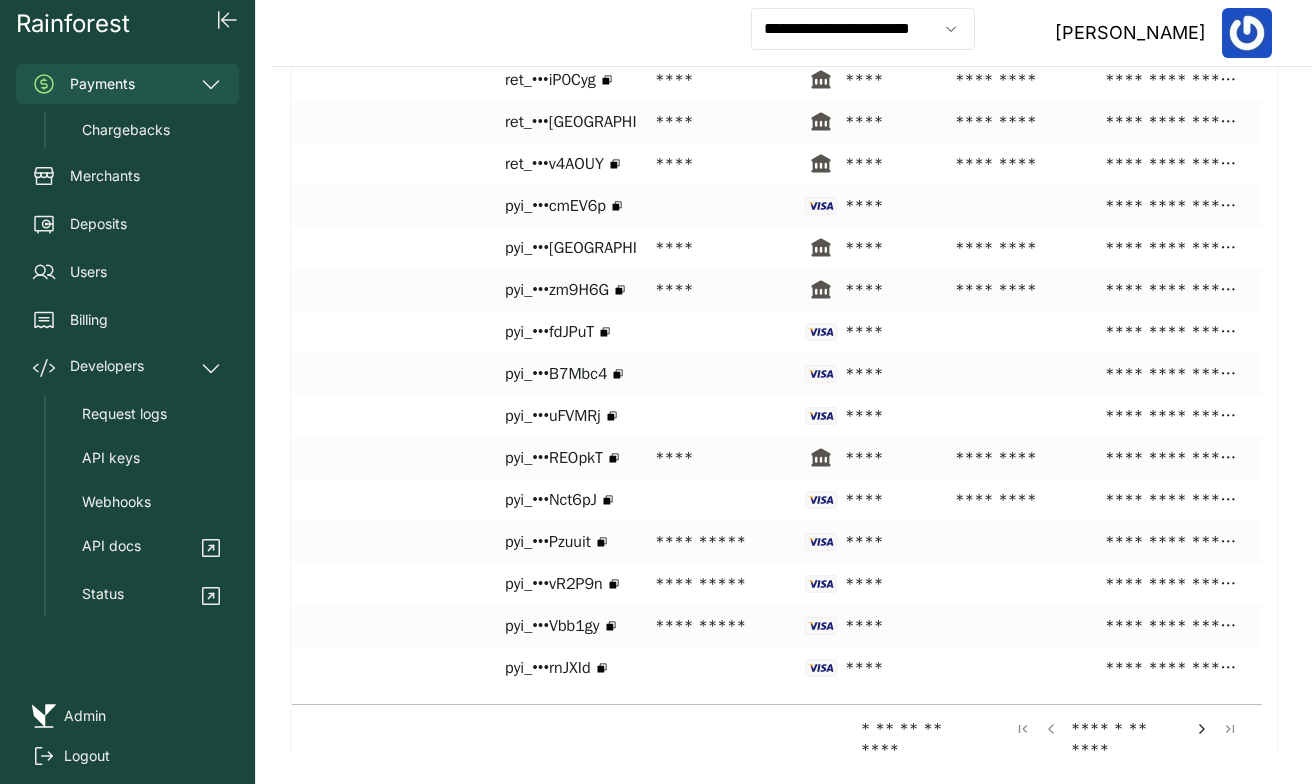 click on "****
*
**
****" at bounding box center (1126, 728) 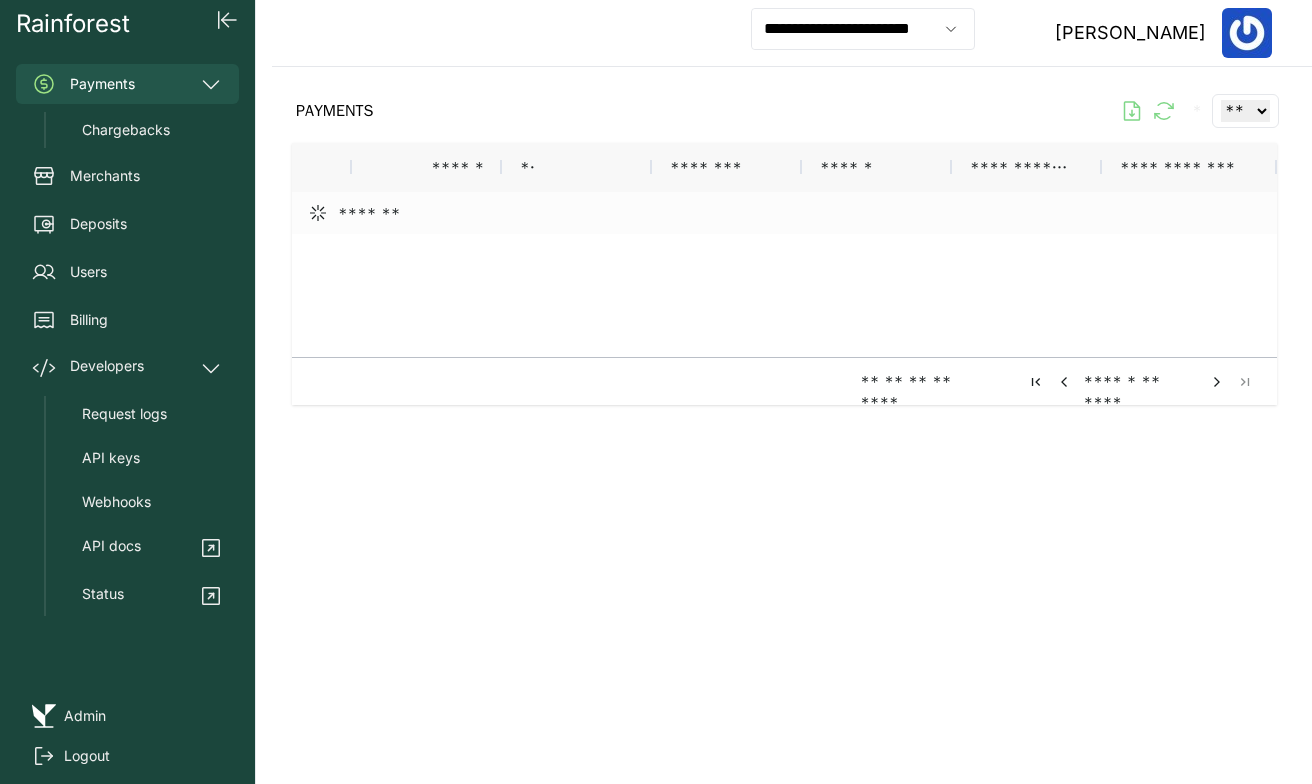 scroll, scrollTop: 0, scrollLeft: 465, axis: horizontal 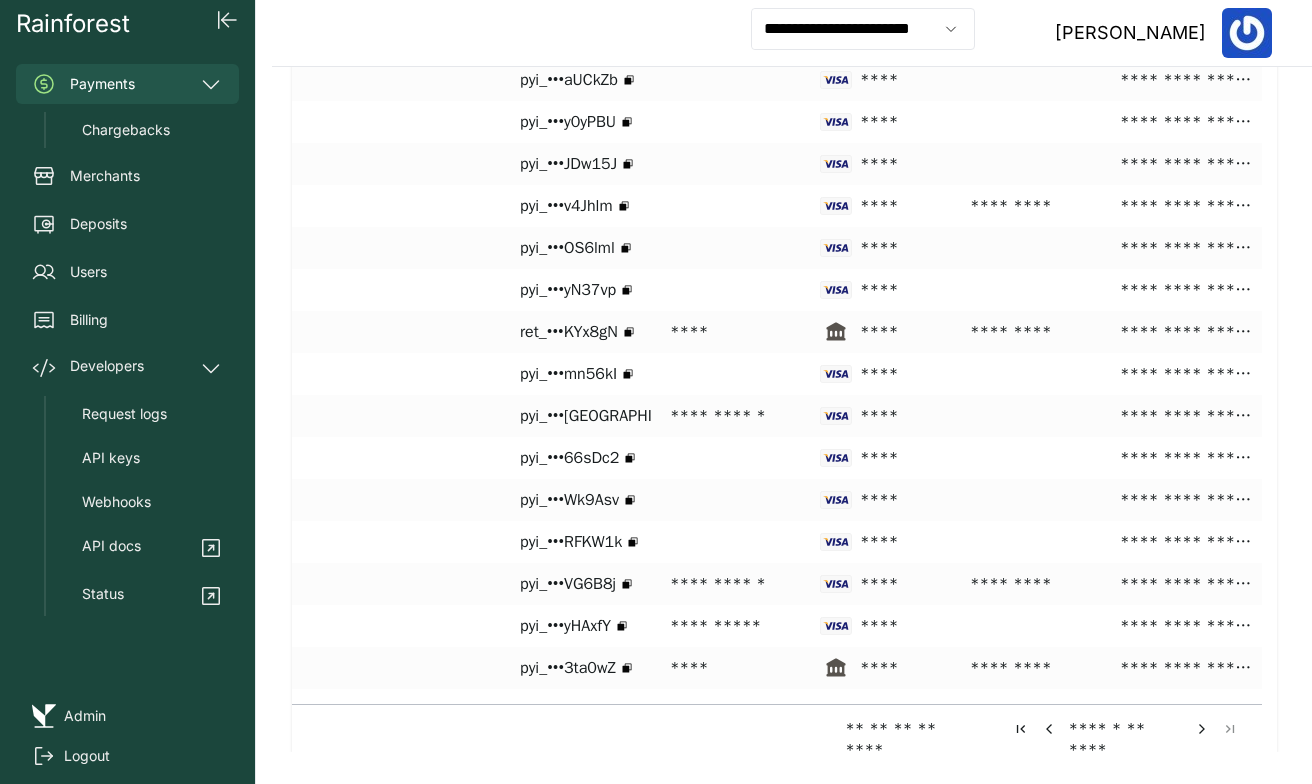 click at bounding box center [1049, 729] 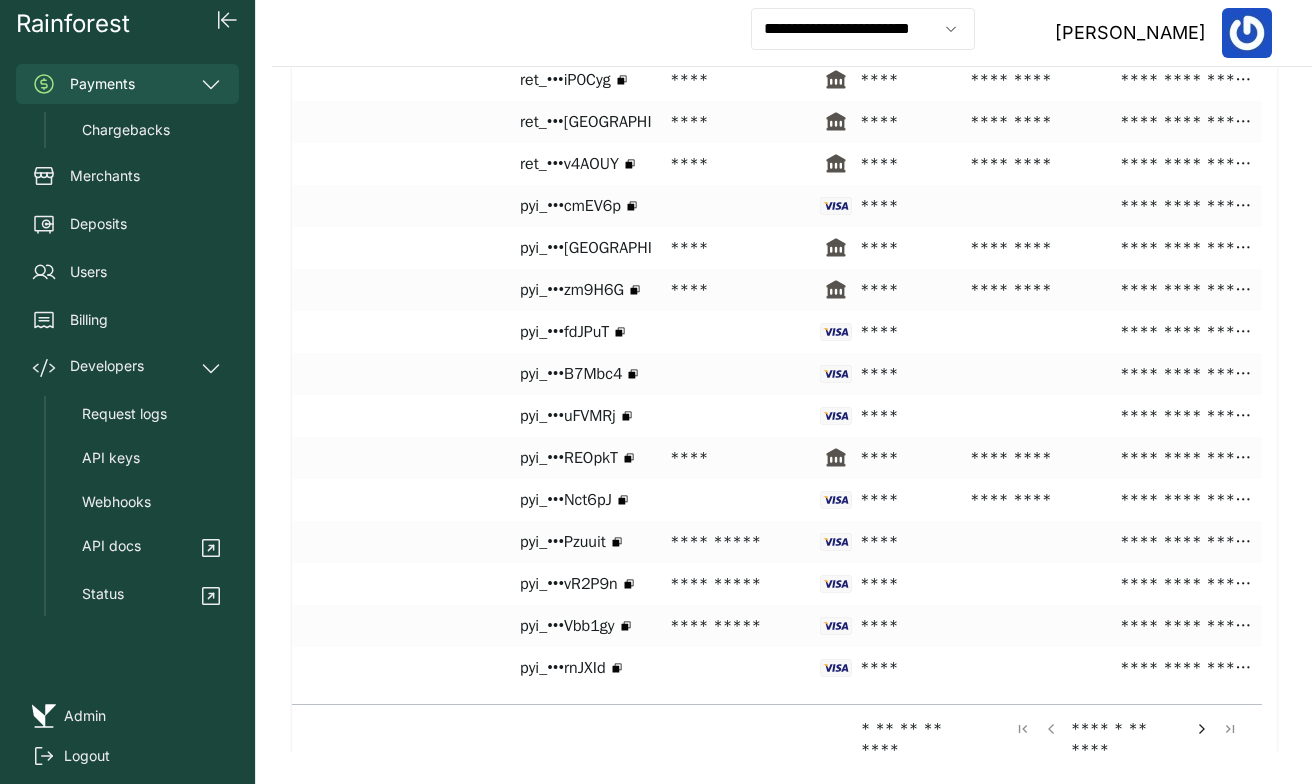 click at bounding box center (1202, 729) 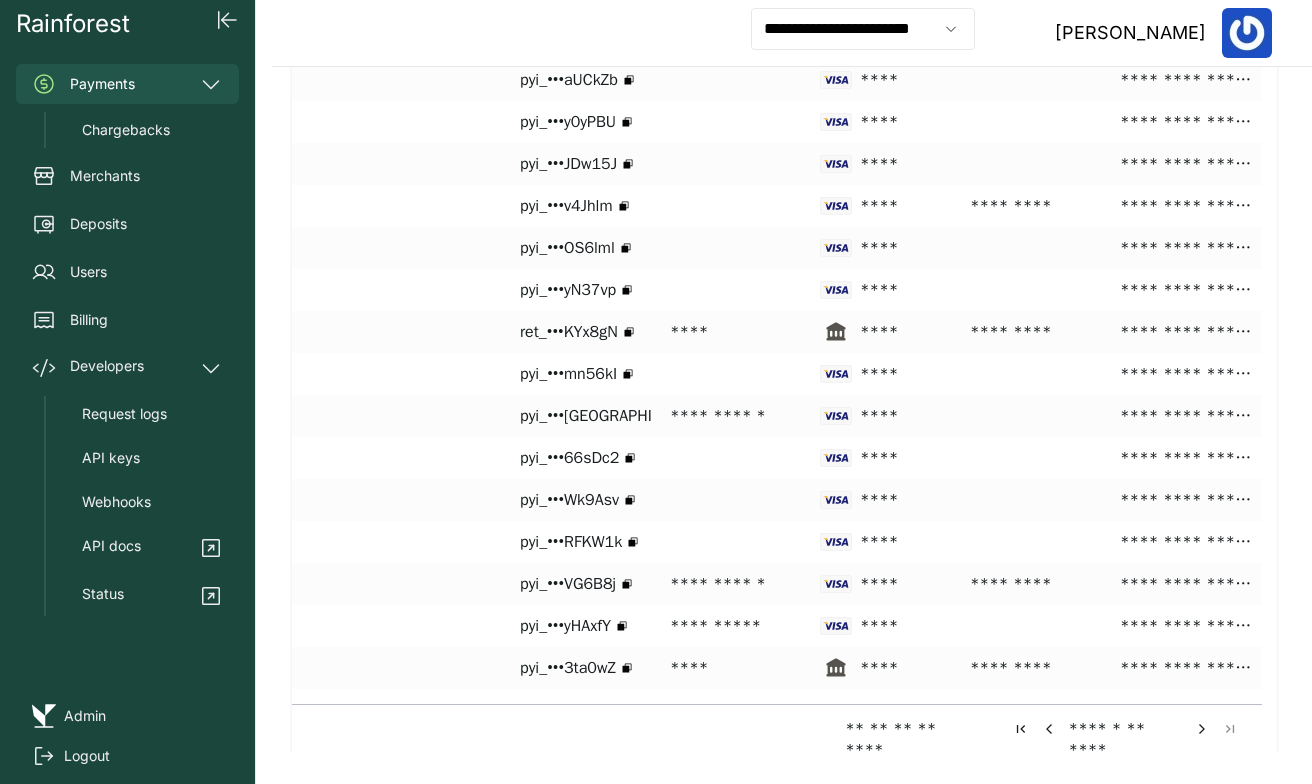 click at bounding box center (1202, 729) 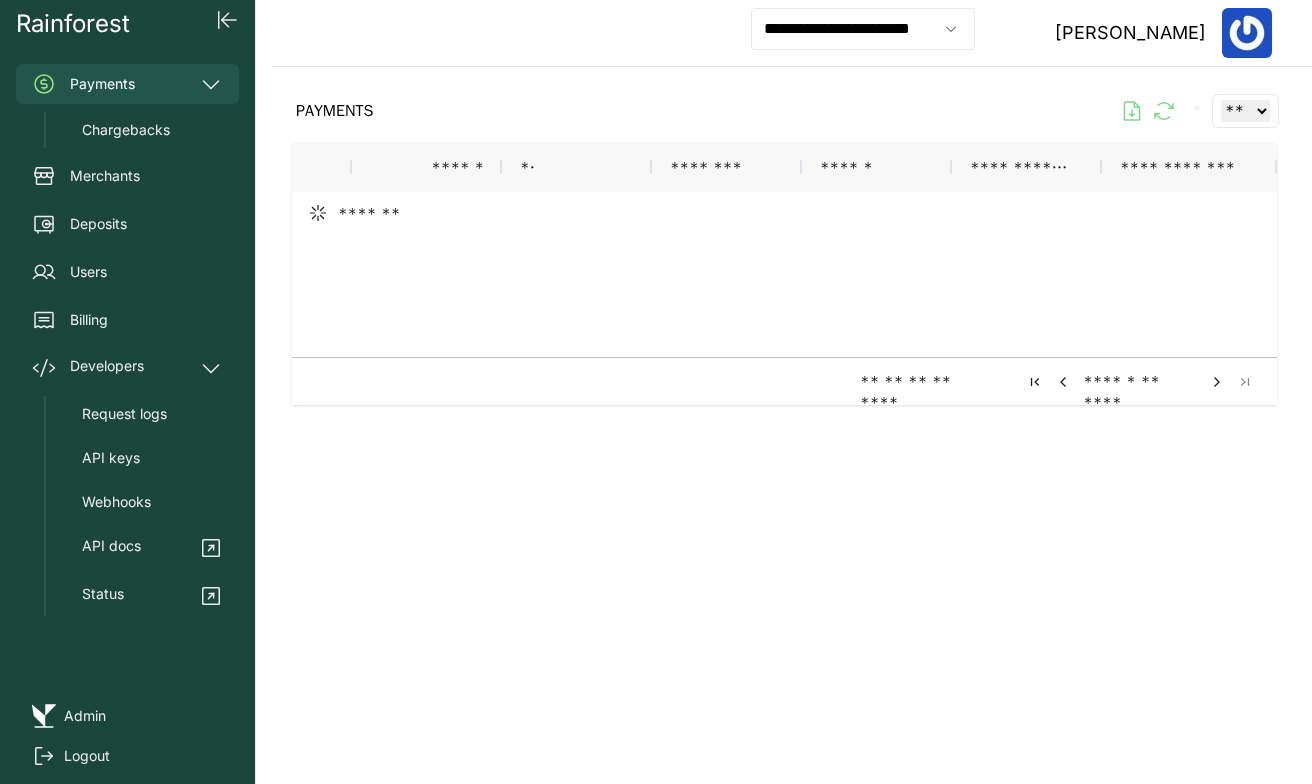 scroll, scrollTop: 0, scrollLeft: 0, axis: both 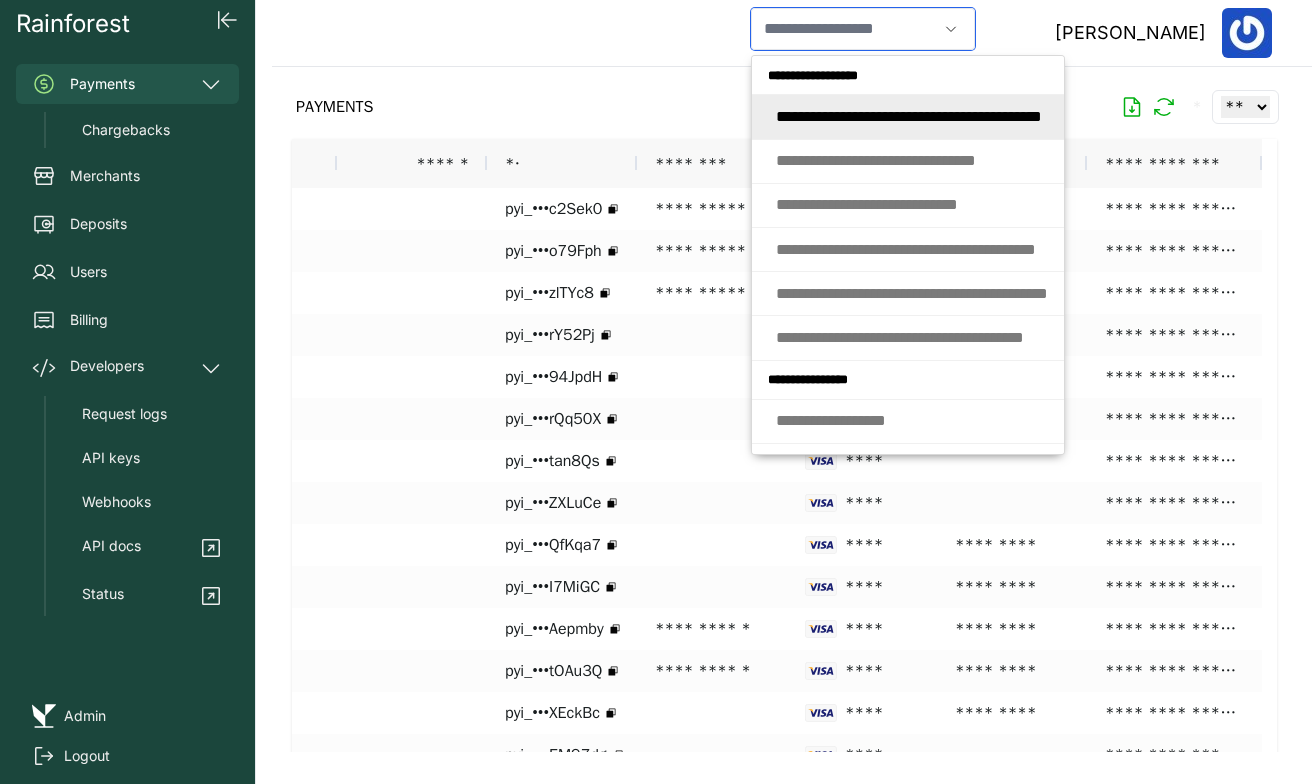 click at bounding box center [844, 29] 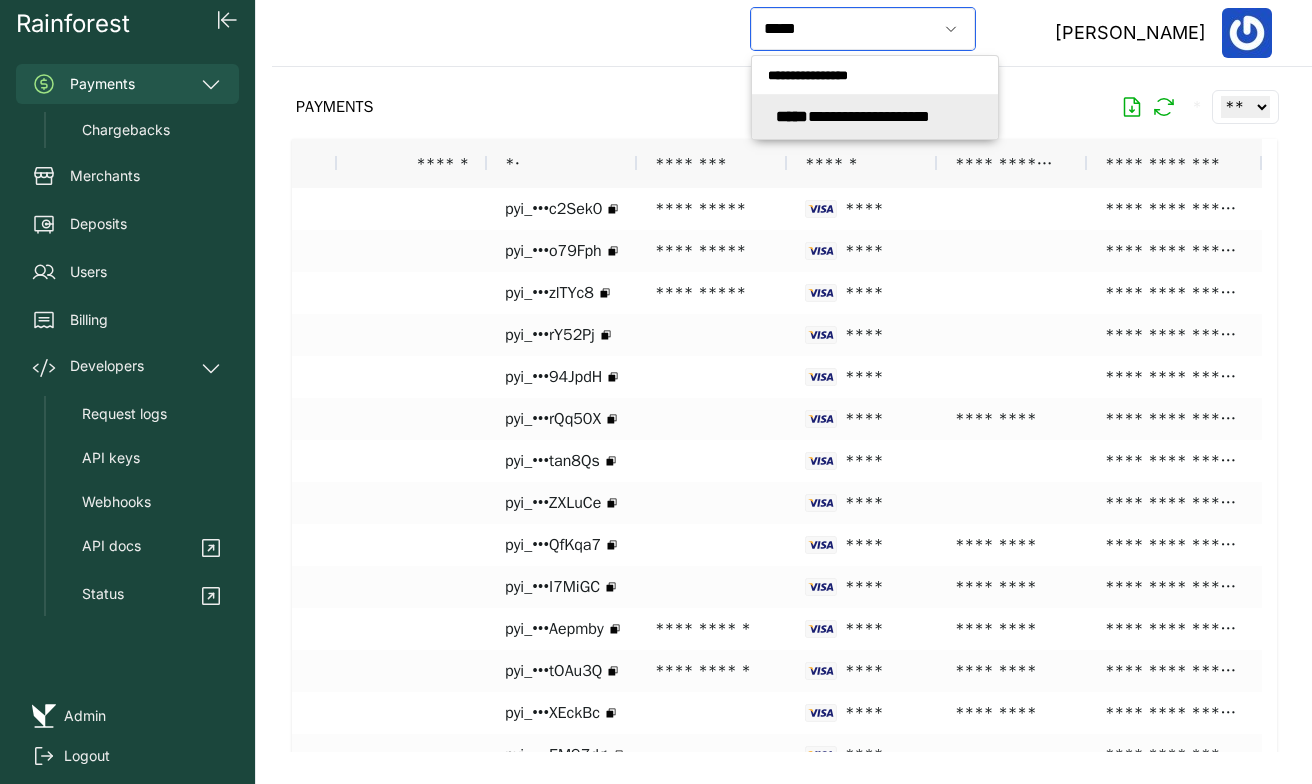 click on "**********" at bounding box center [853, 116] 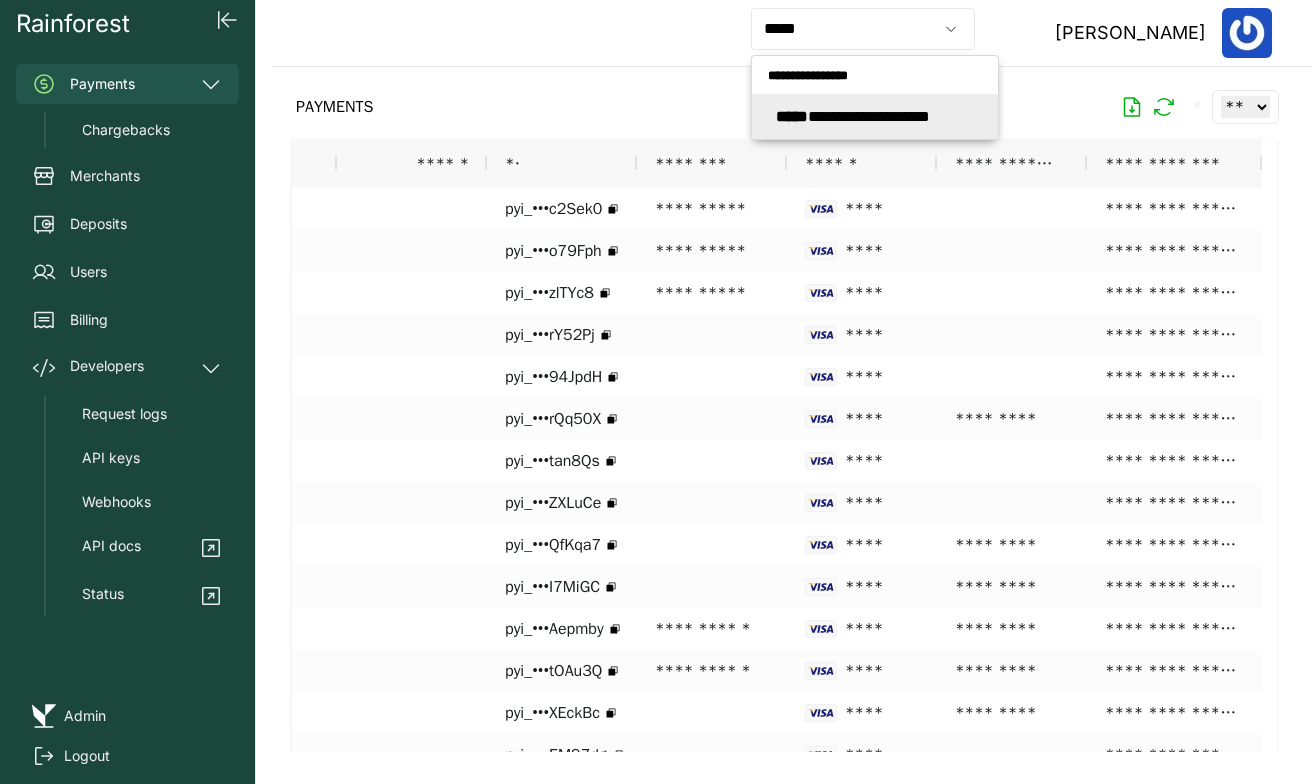 type on "**********" 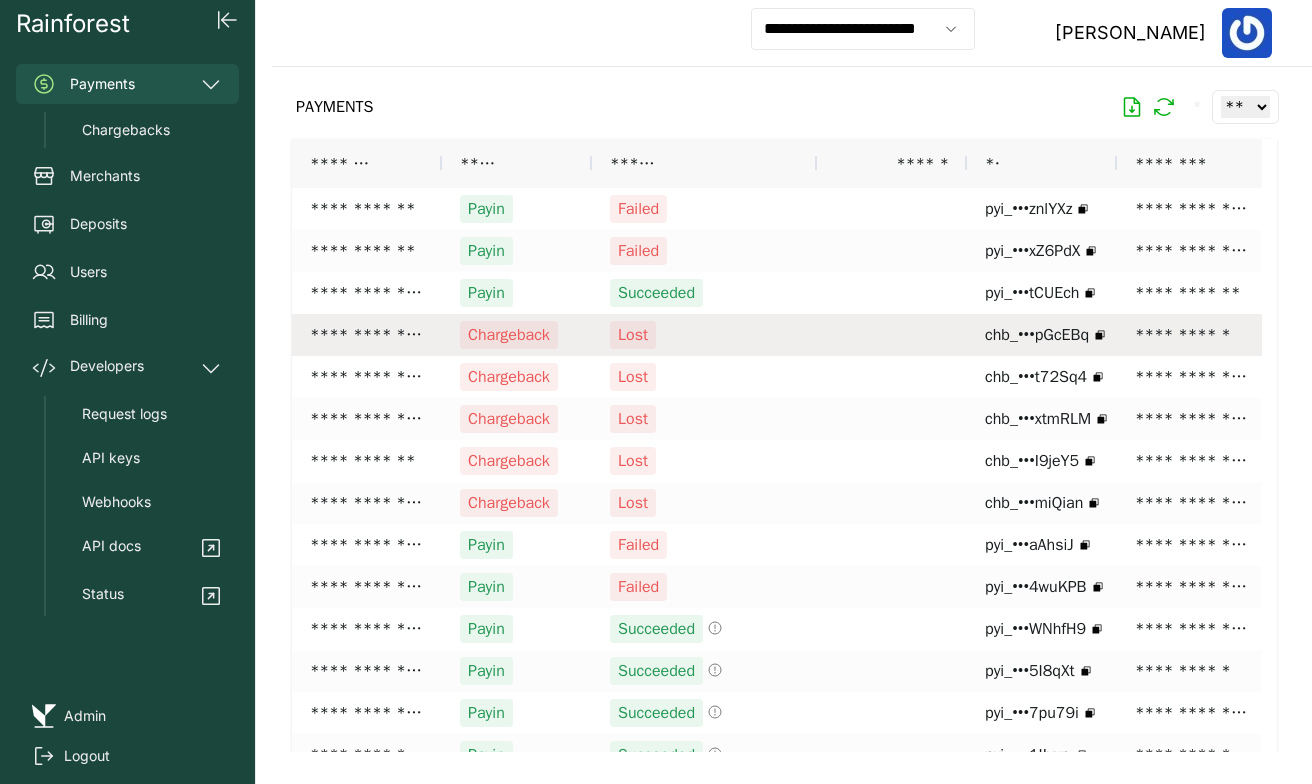 scroll, scrollTop: 8, scrollLeft: 0, axis: vertical 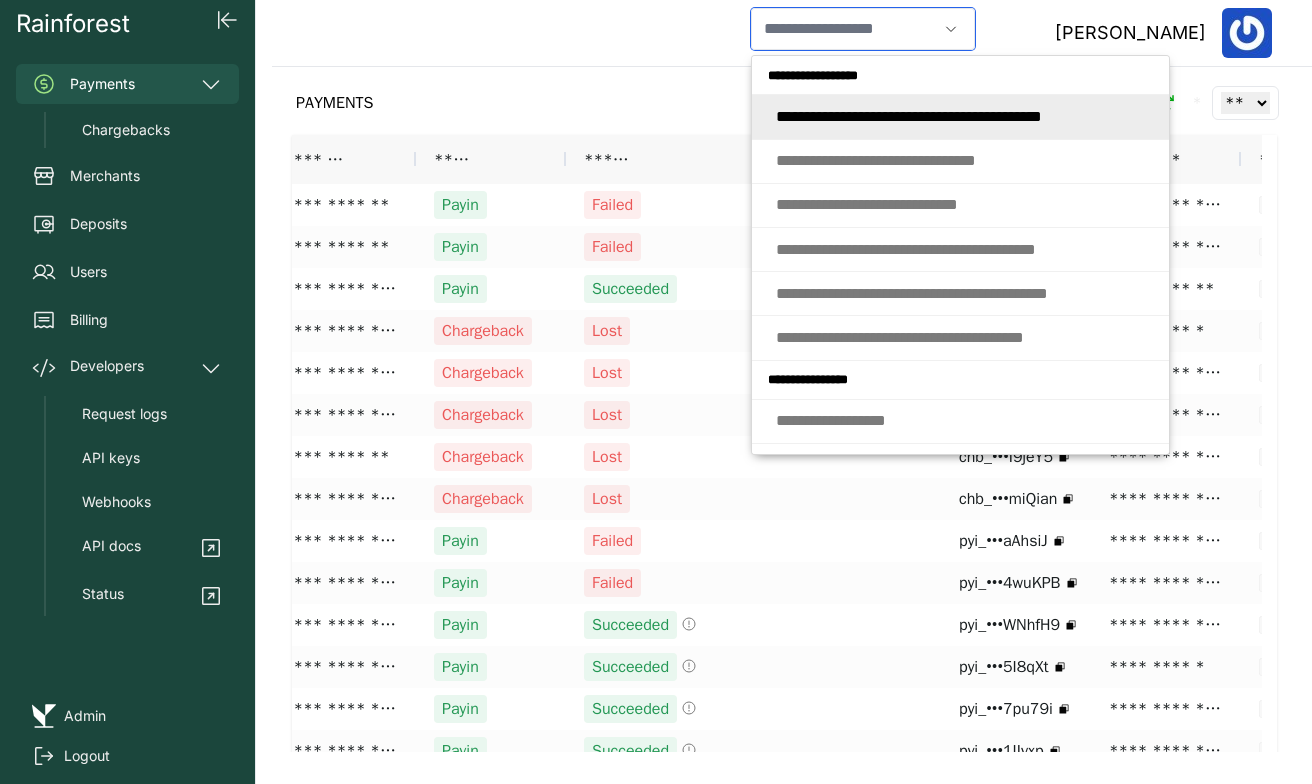 click at bounding box center (844, 29) 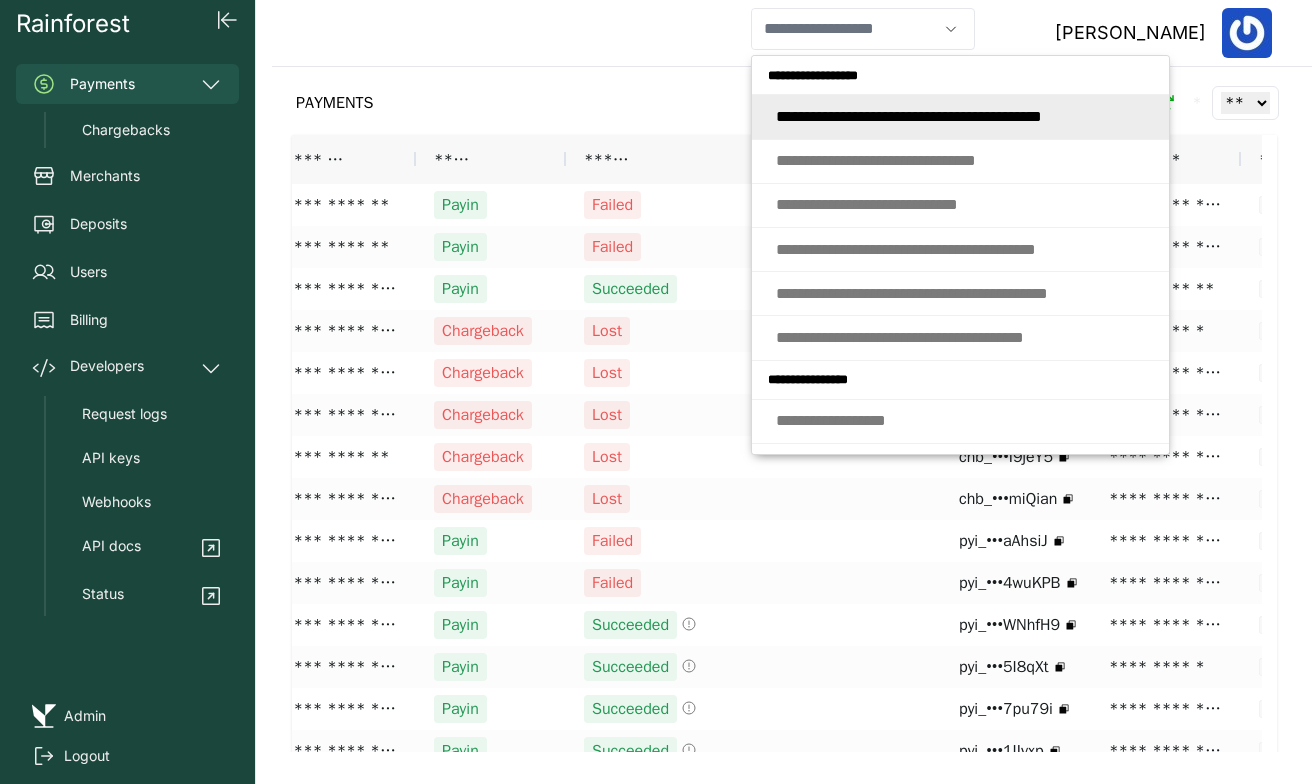 type on "**********" 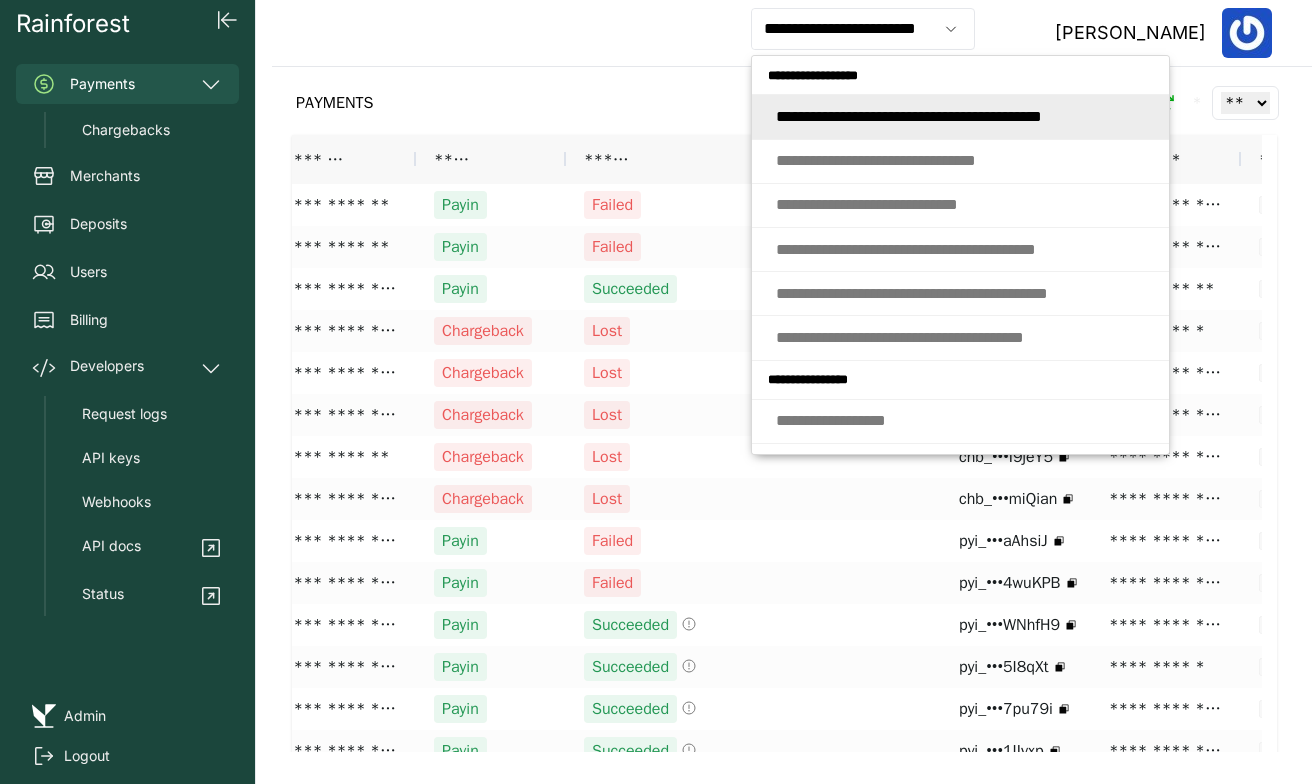 click on "**********" at bounding box center [792, 33] 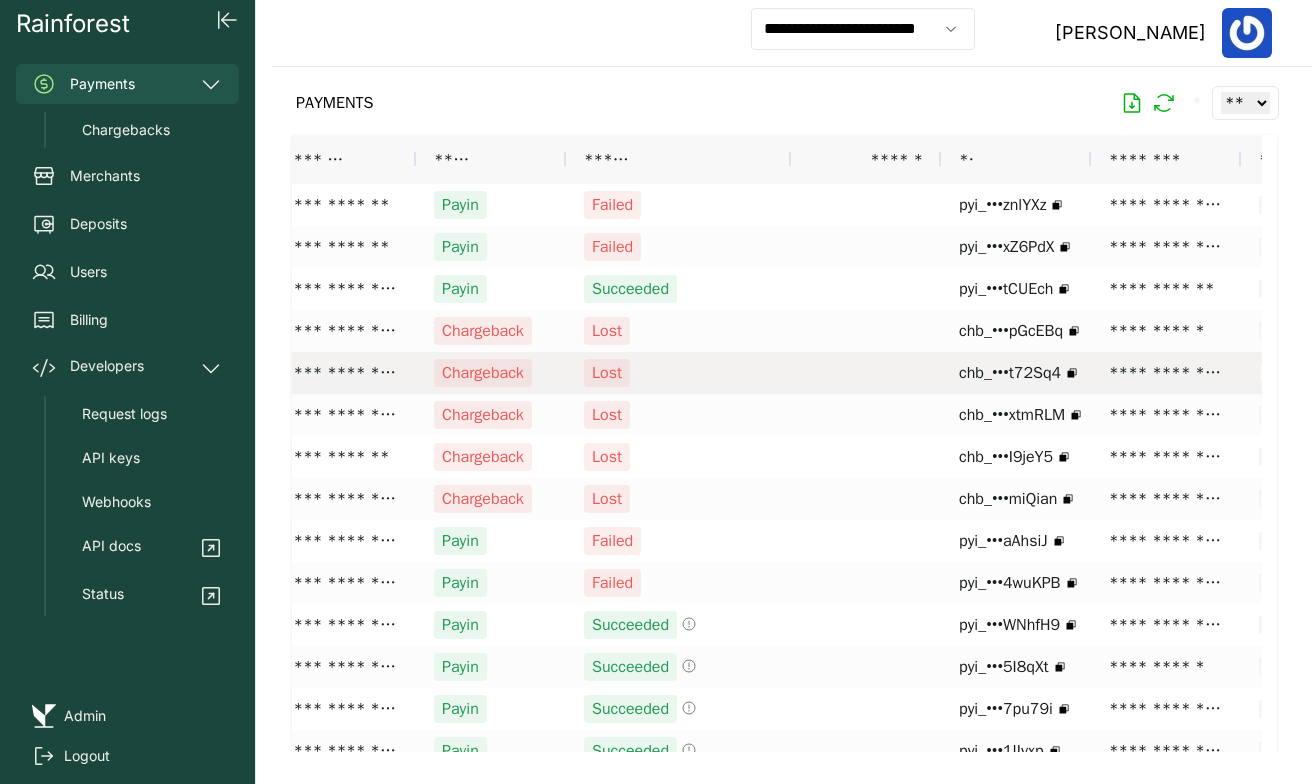 scroll, scrollTop: 0, scrollLeft: 0, axis: both 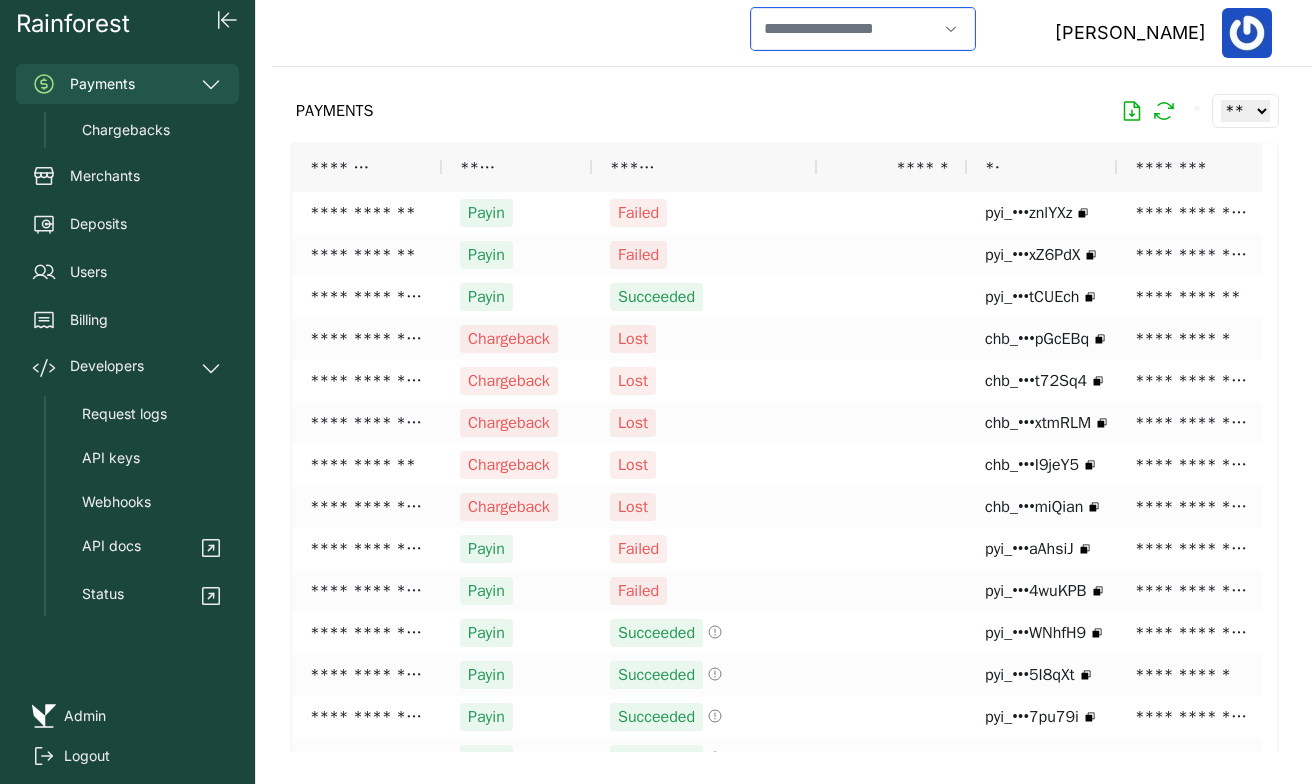 click at bounding box center [844, 29] 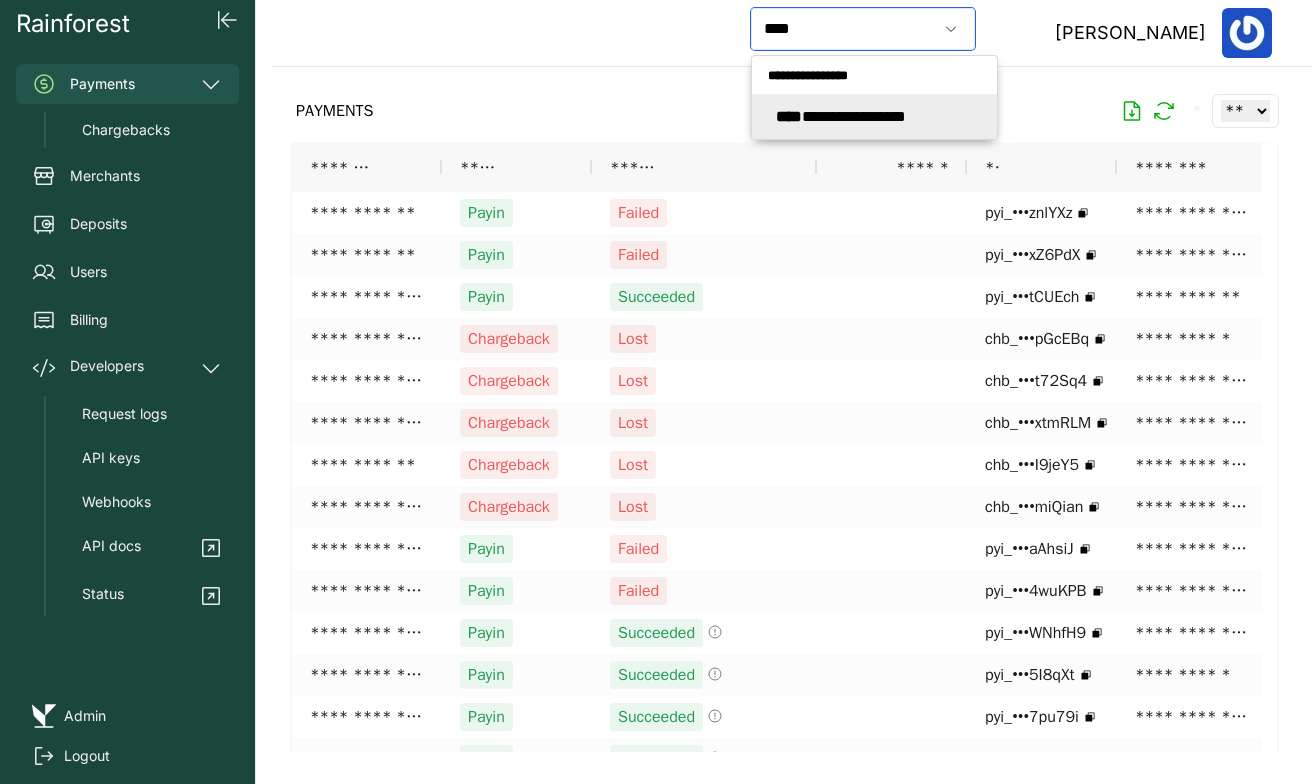click on "**********" at bounding box center [841, 116] 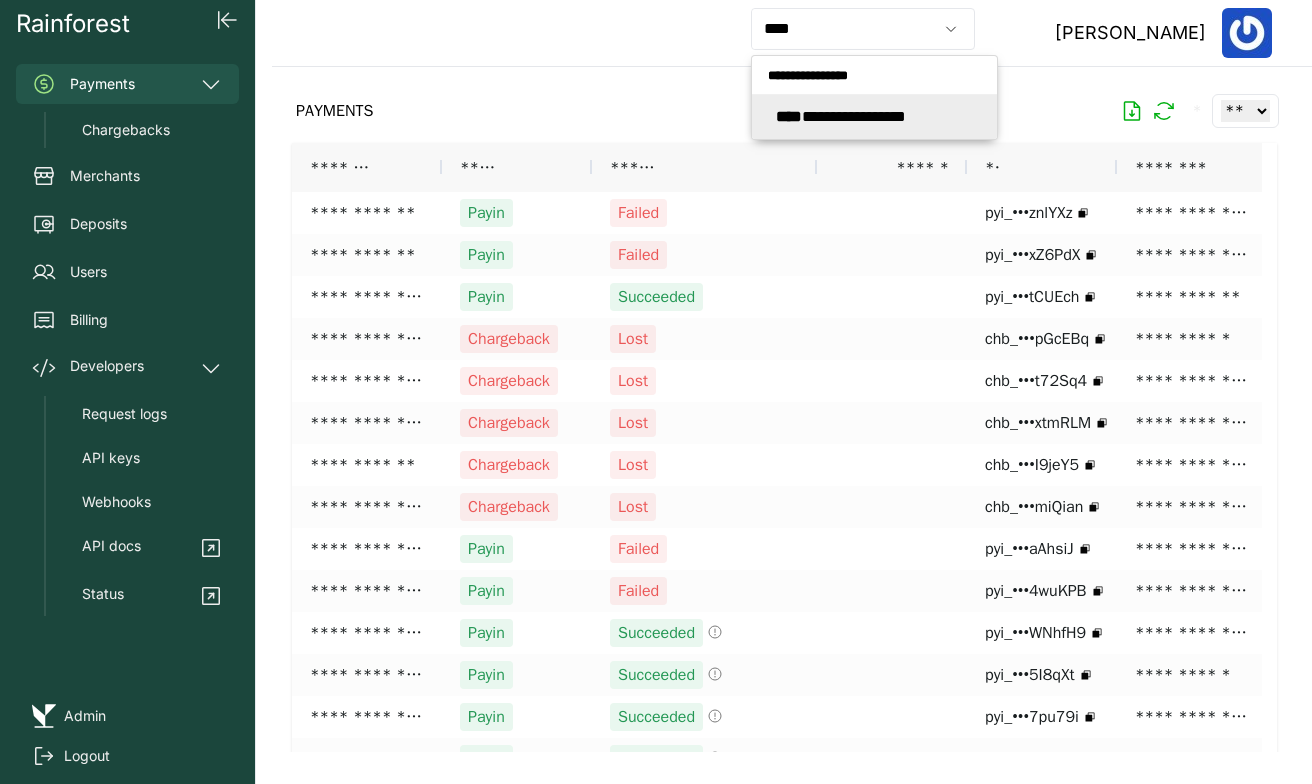 type on "**********" 